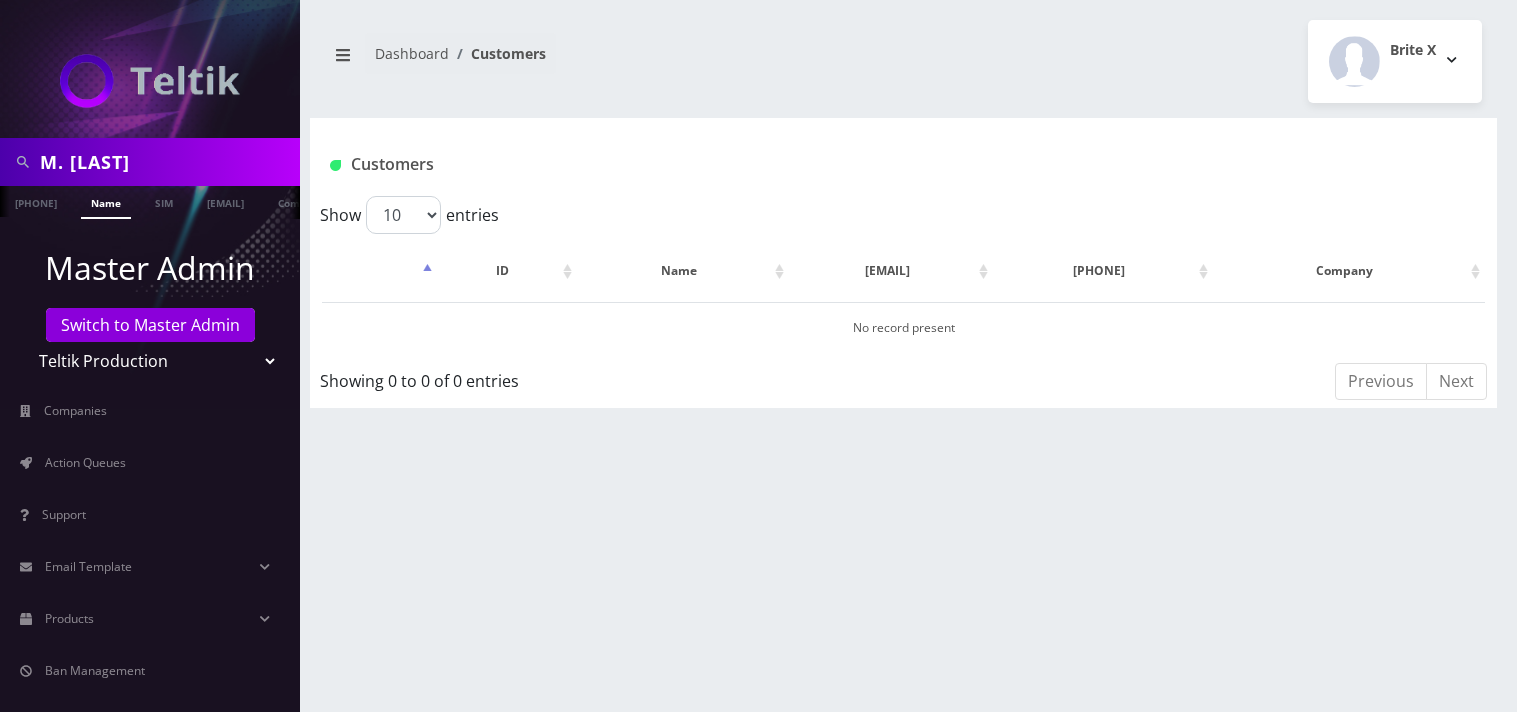 scroll, scrollTop: 0, scrollLeft: 0, axis: both 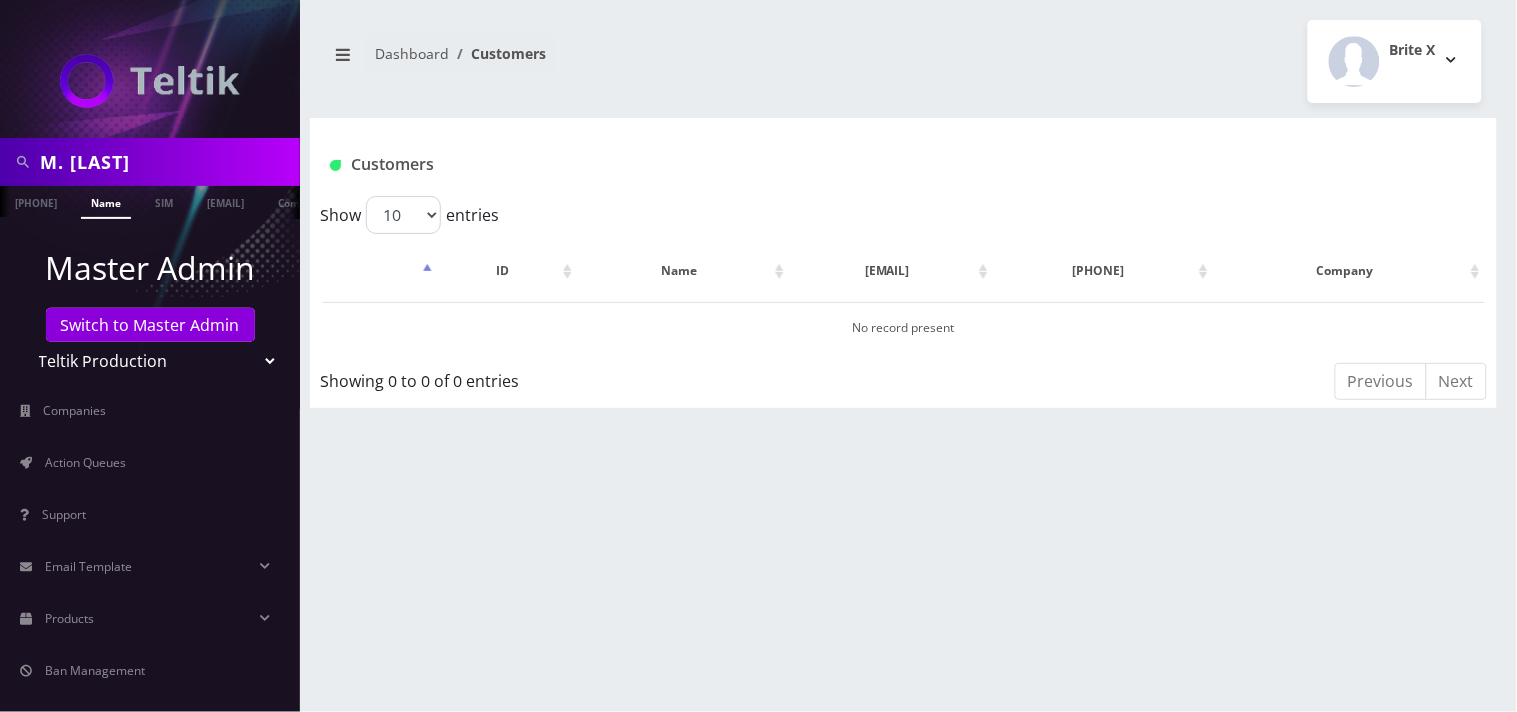 click on "M. [LAST]" at bounding box center [167, 162] 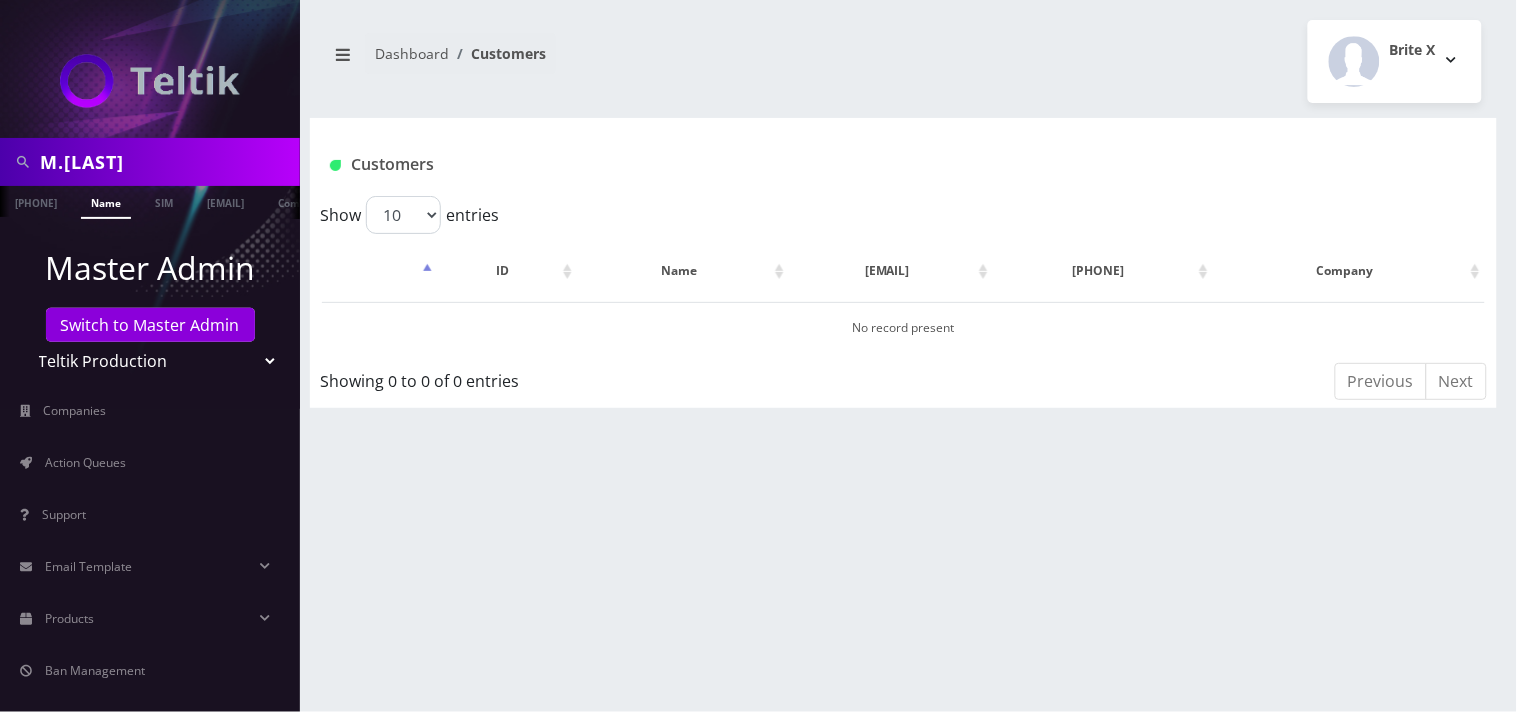 scroll, scrollTop: 0, scrollLeft: 10, axis: horizontal 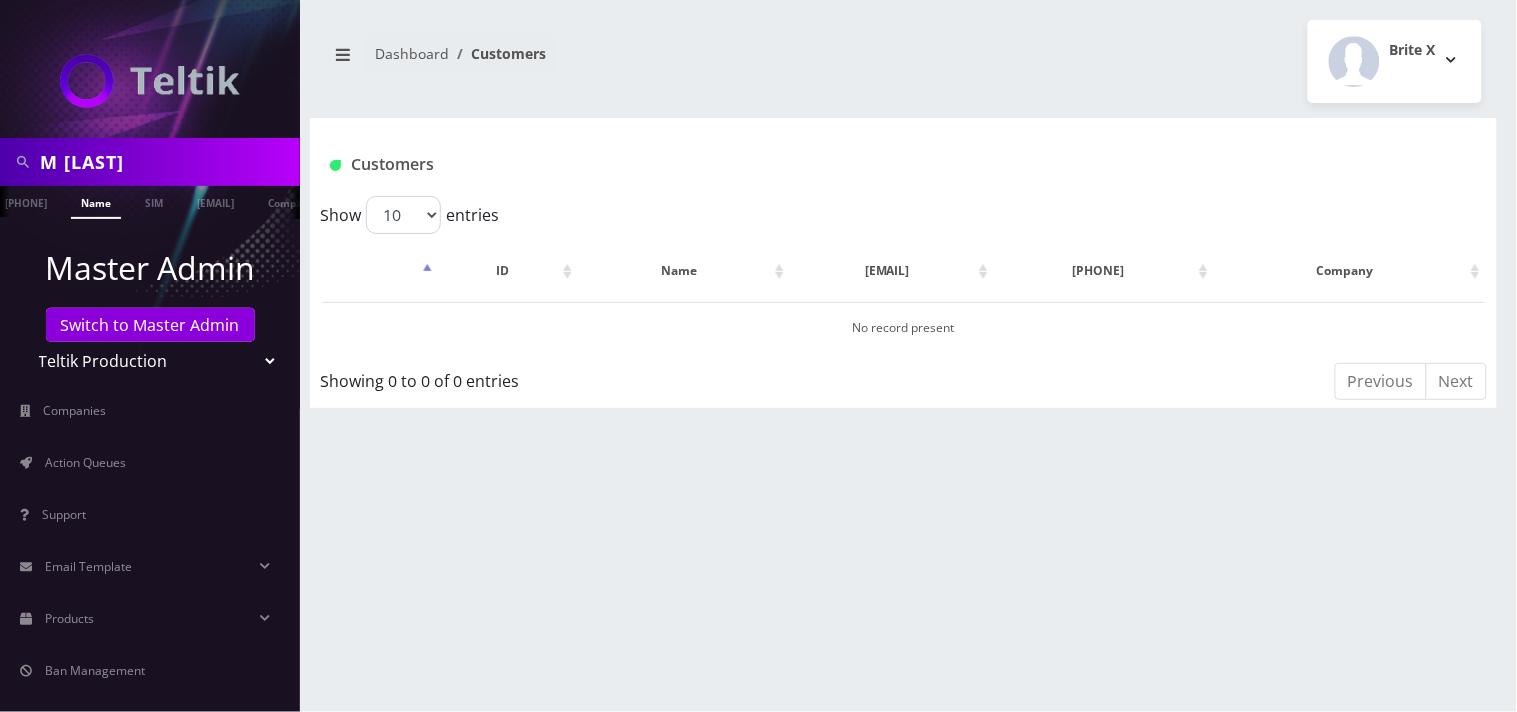 click on "[LAST]" at bounding box center [167, 162] 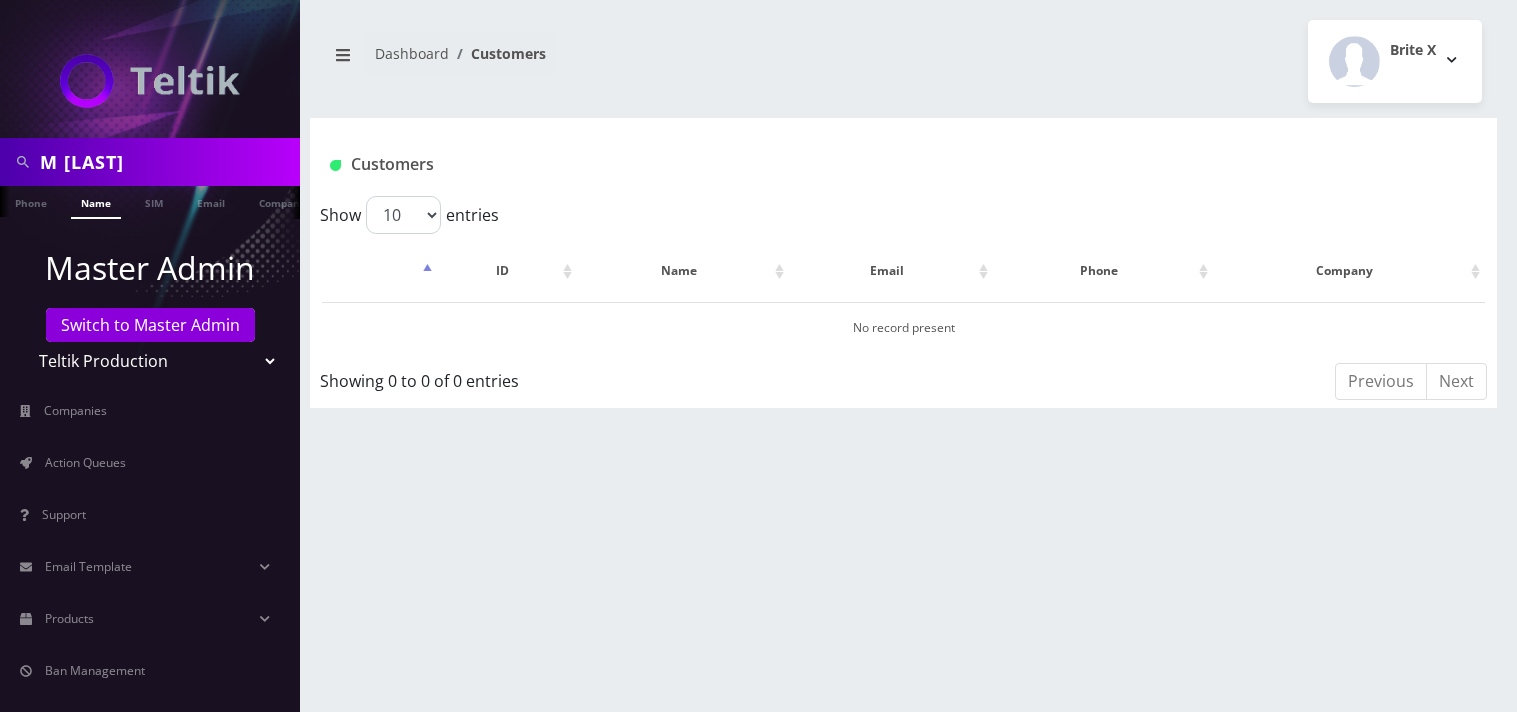 scroll, scrollTop: 0, scrollLeft: 0, axis: both 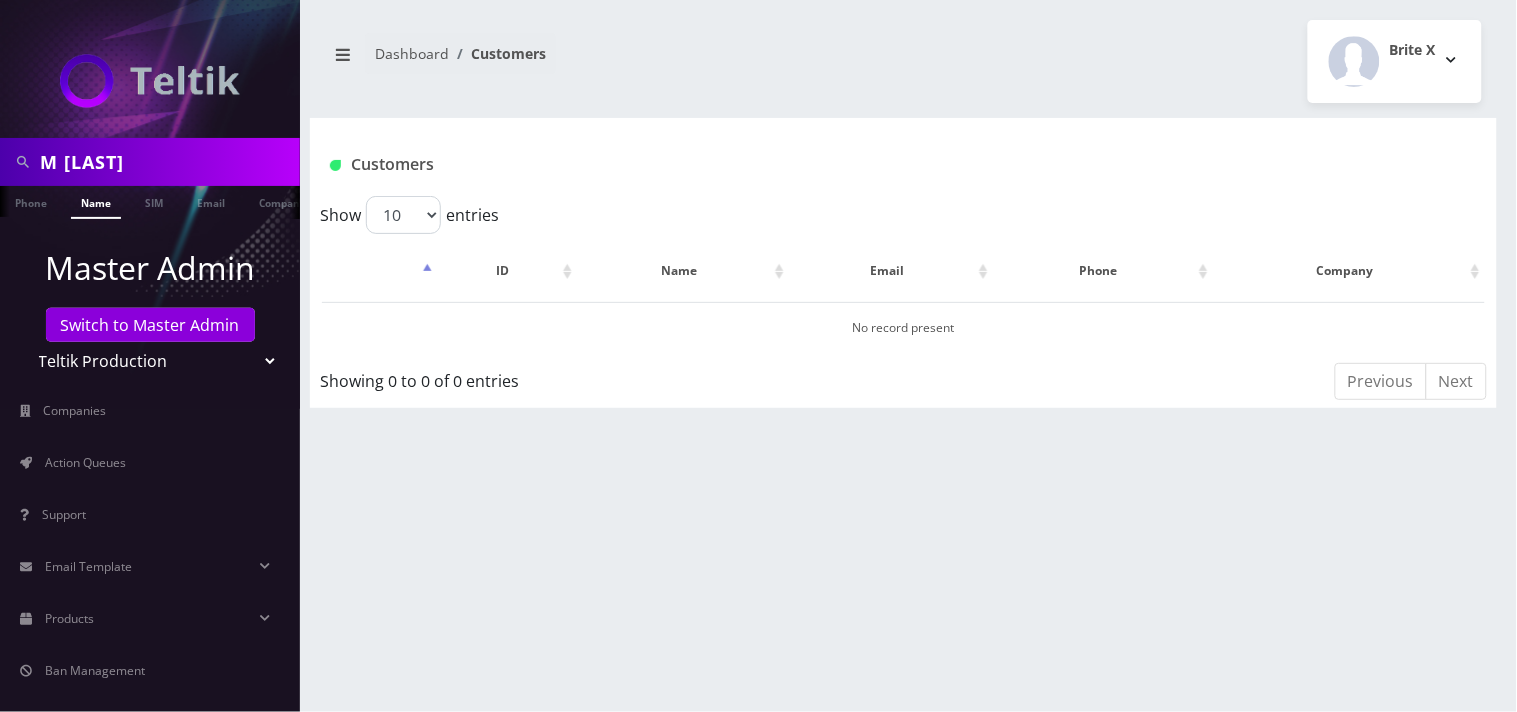 click on "Teltik Production
My Link Mobile
VennMobile
Unlimited Advanced LTE
Rexing Inc
DeafCell LLC
OneTouch GPS
Diamond Wireless LLC
All Choice Connect
Amcest Corp
IoT
Shluchim Assist
ConnectED Mobile
Innovative Communications
Home Away Secure
SIM Call Connecten Internet Rauch" at bounding box center [150, 361] 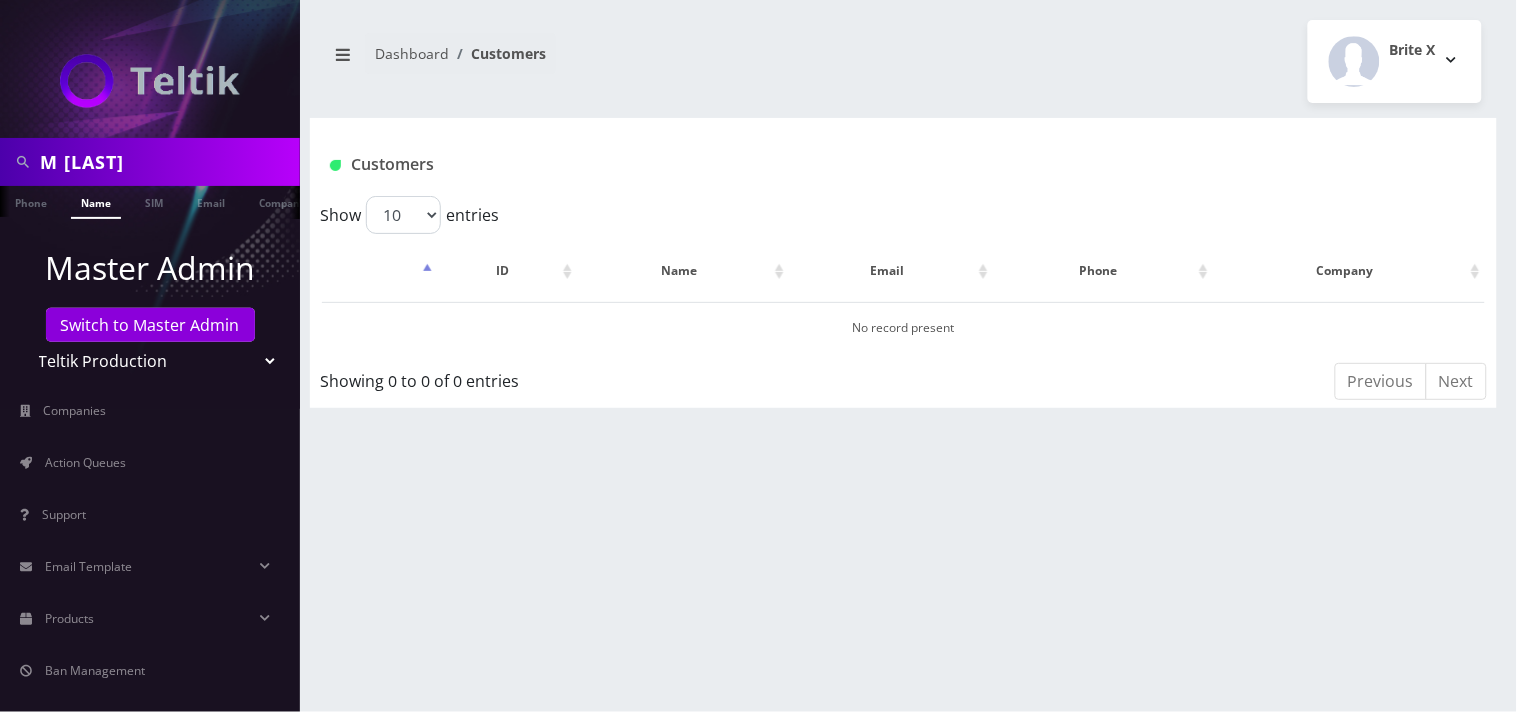 select on "27" 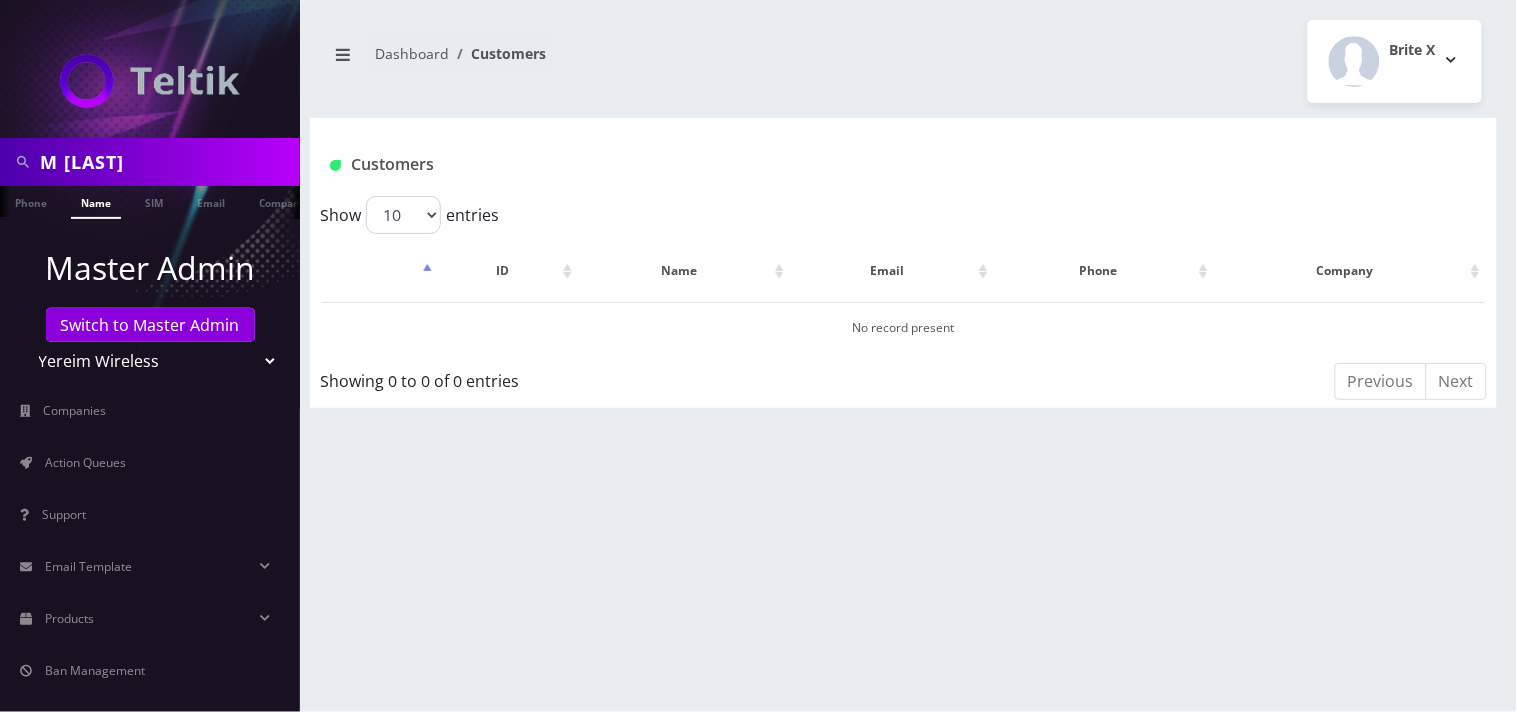 click on "Teltik Production
My Link Mobile
VennMobile
Unlimited Advanced LTE
Rexing Inc
DeafCell LLC
OneTouch GPS
Diamond Wireless LLC
All Choice Connect
Amcest Corp
IoT
Shluchim Assist
ConnectED Mobile
Innovative Communications
Home Away Secure
SIM Call Connecten Internet Rauch" at bounding box center (150, 361) 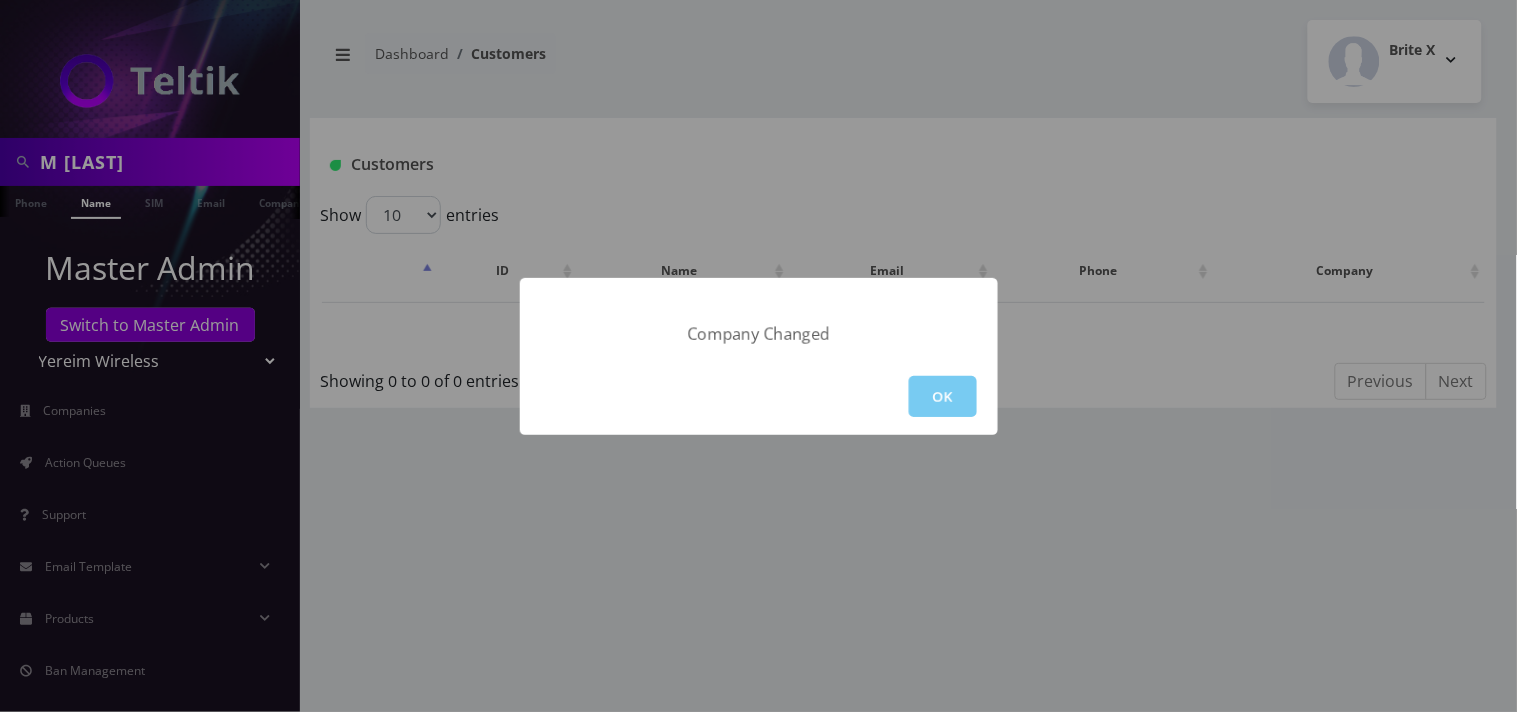 click on "OK" at bounding box center [943, 396] 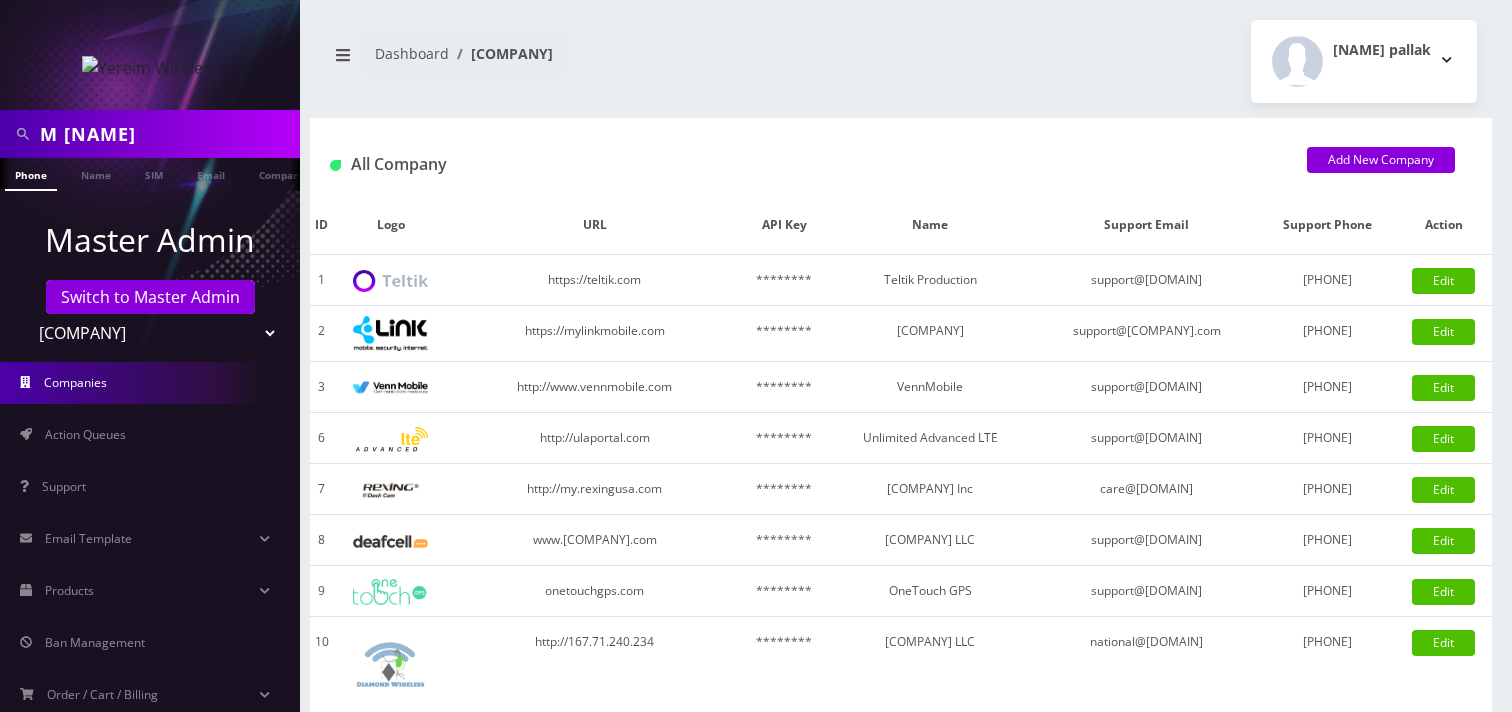 scroll, scrollTop: 0, scrollLeft: 0, axis: both 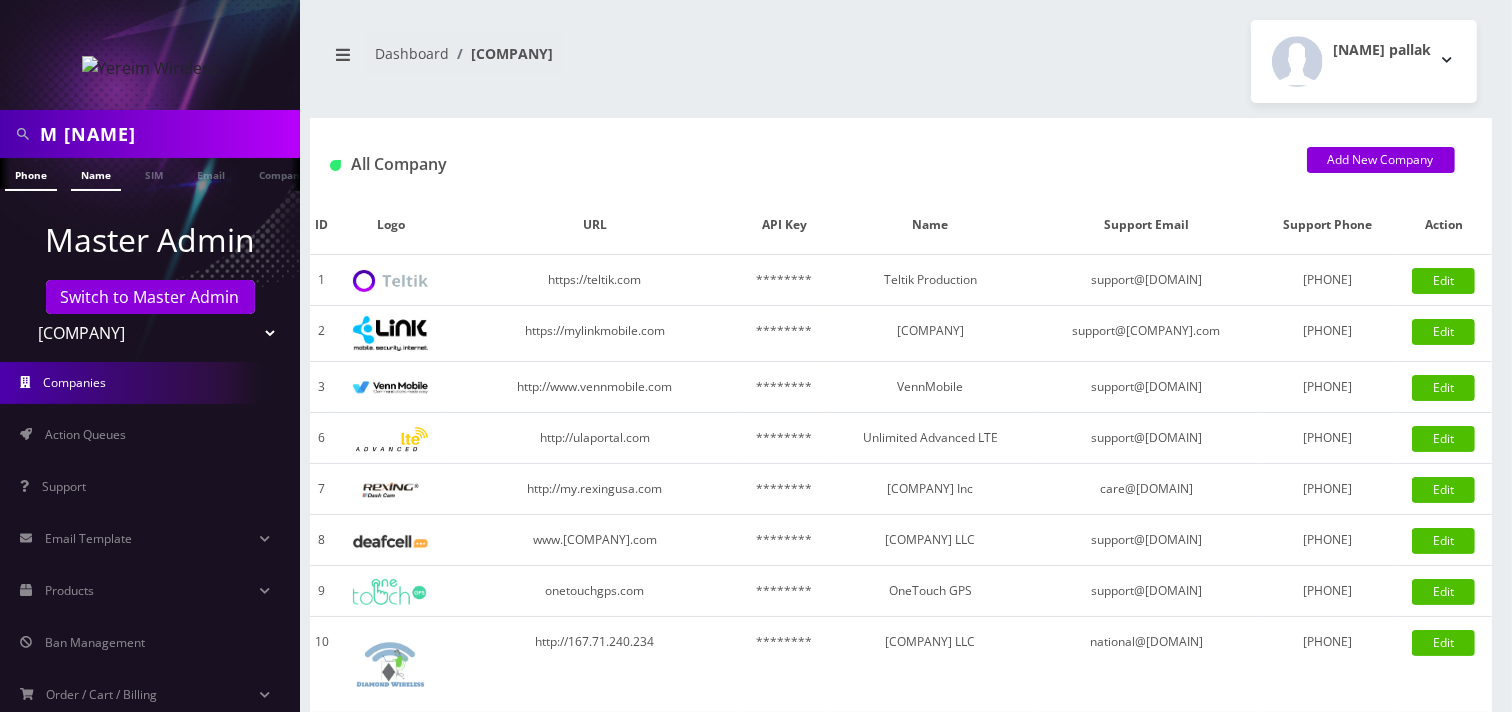click on "Name" at bounding box center [96, 174] 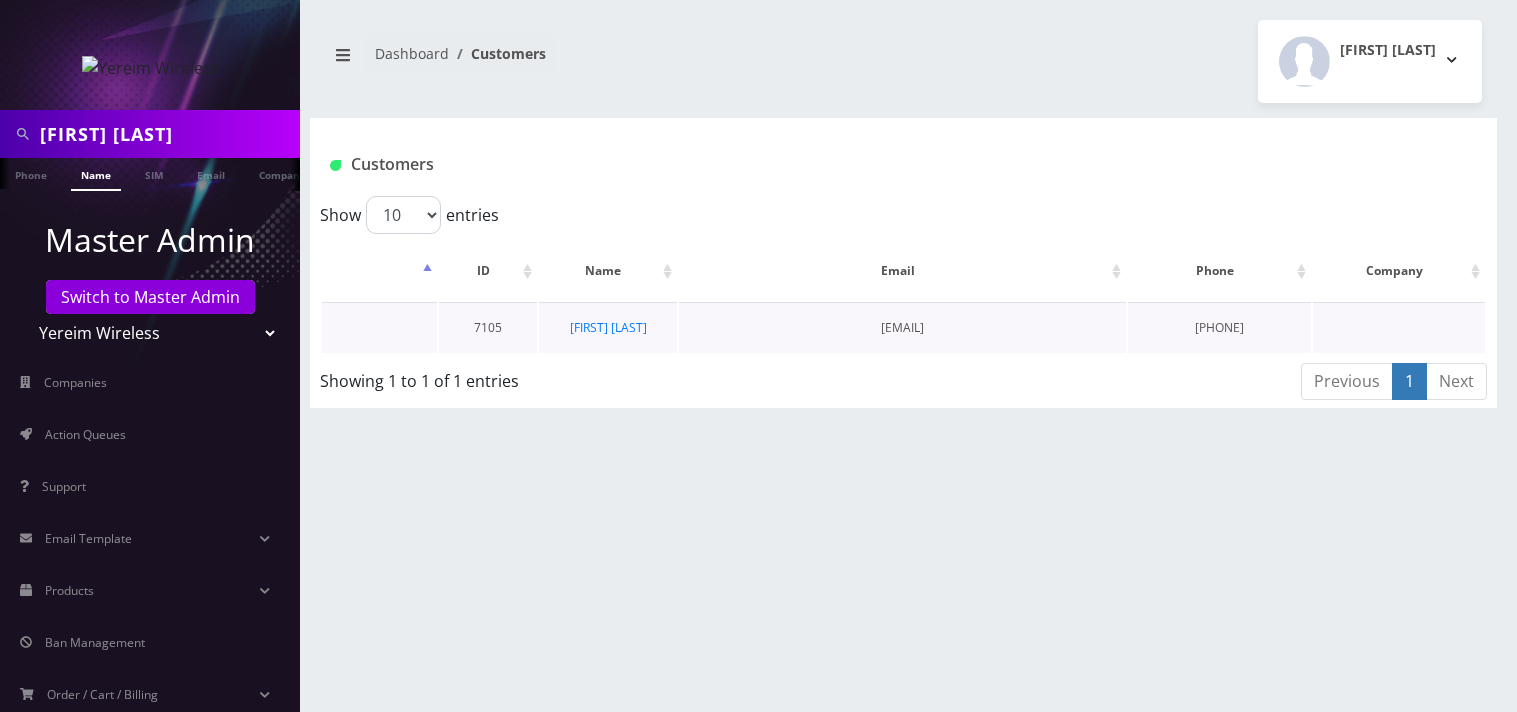 scroll, scrollTop: 0, scrollLeft: 0, axis: both 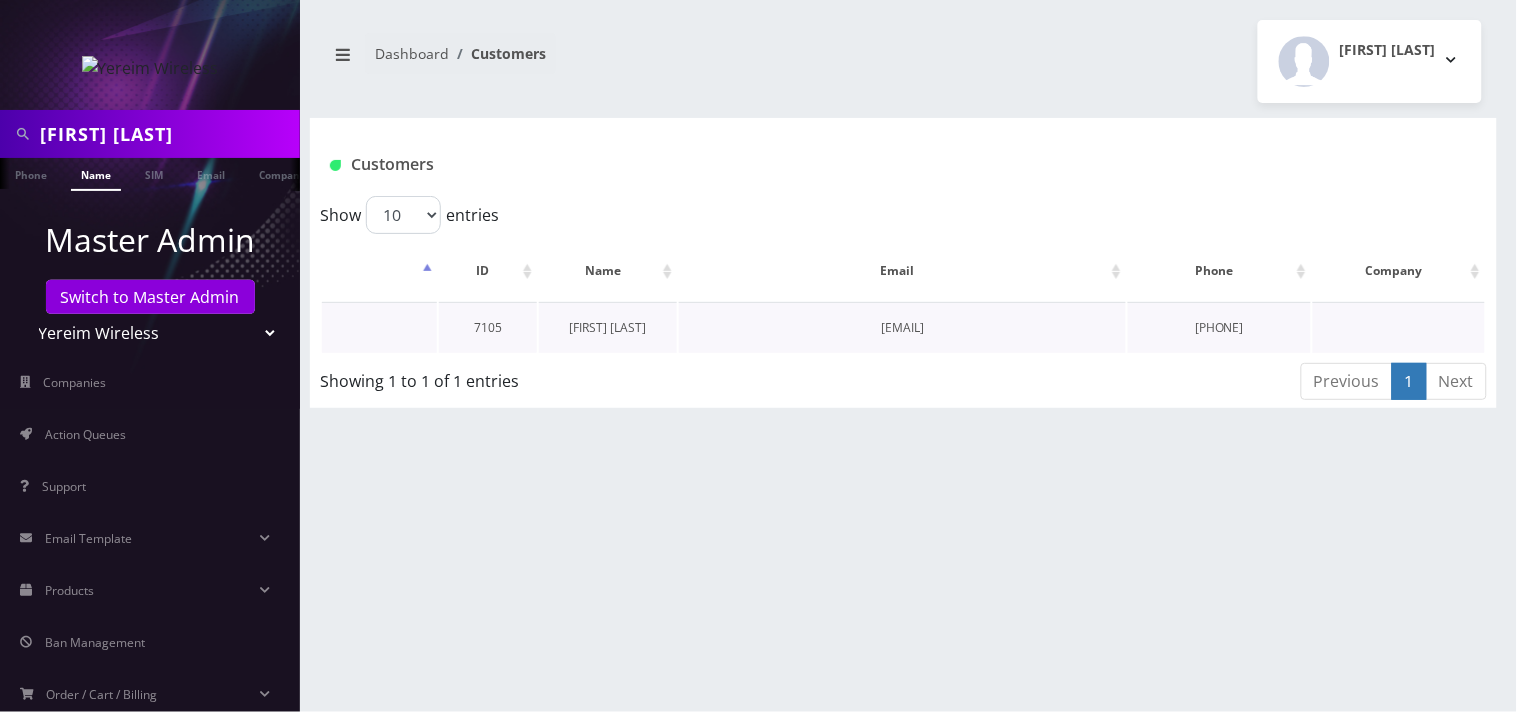 click on "[LAST]" at bounding box center [608, 327] 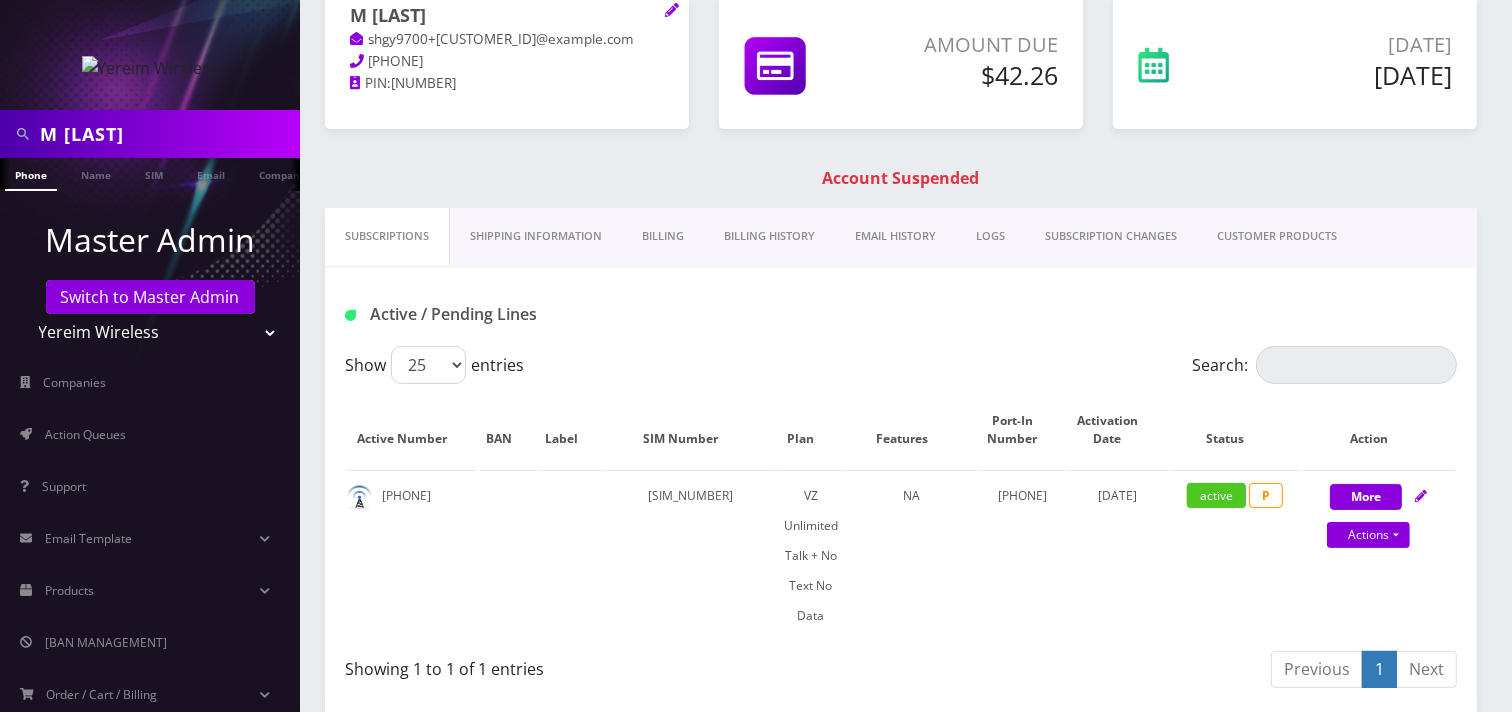 scroll, scrollTop: 222, scrollLeft: 0, axis: vertical 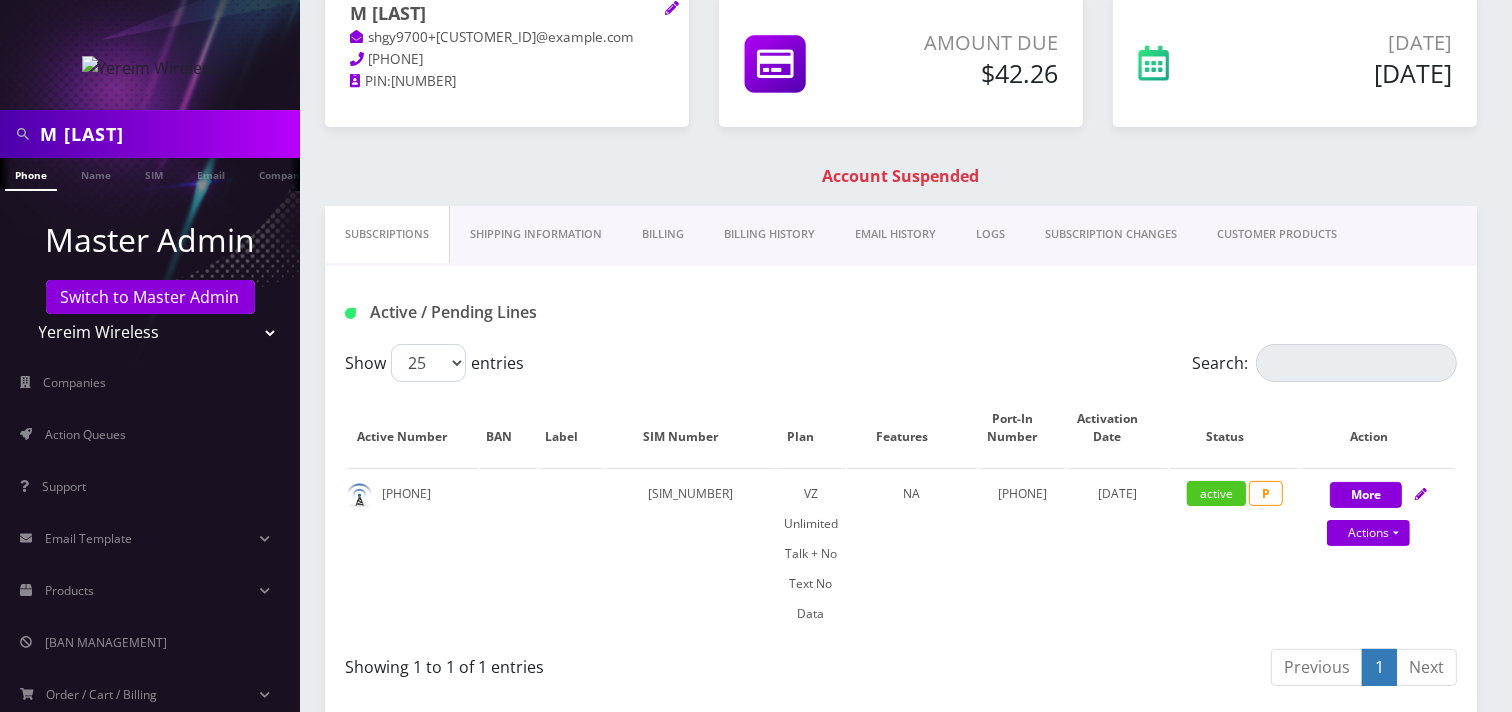 click on "Billing" at bounding box center (663, 234) 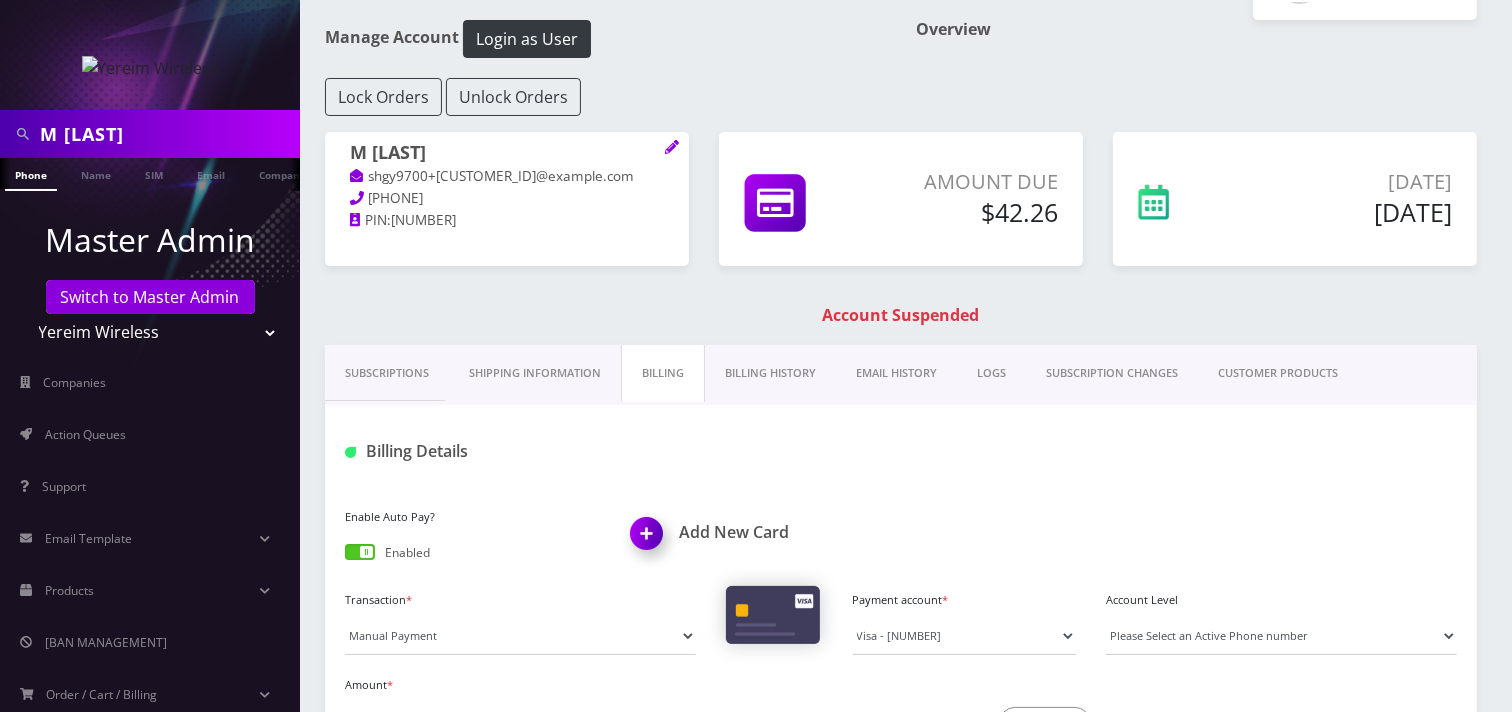 scroll, scrollTop: 0, scrollLeft: 0, axis: both 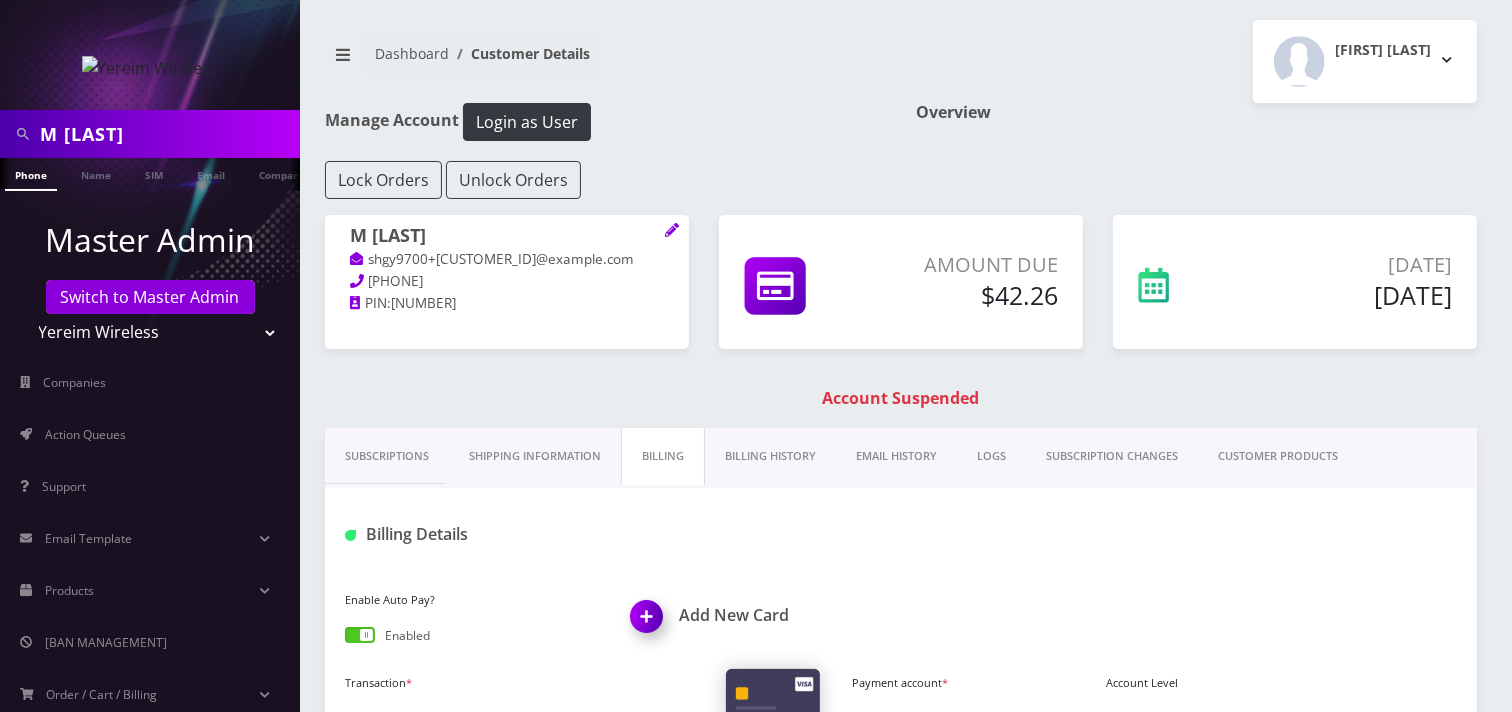 click on "Billing History" at bounding box center (770, 456) 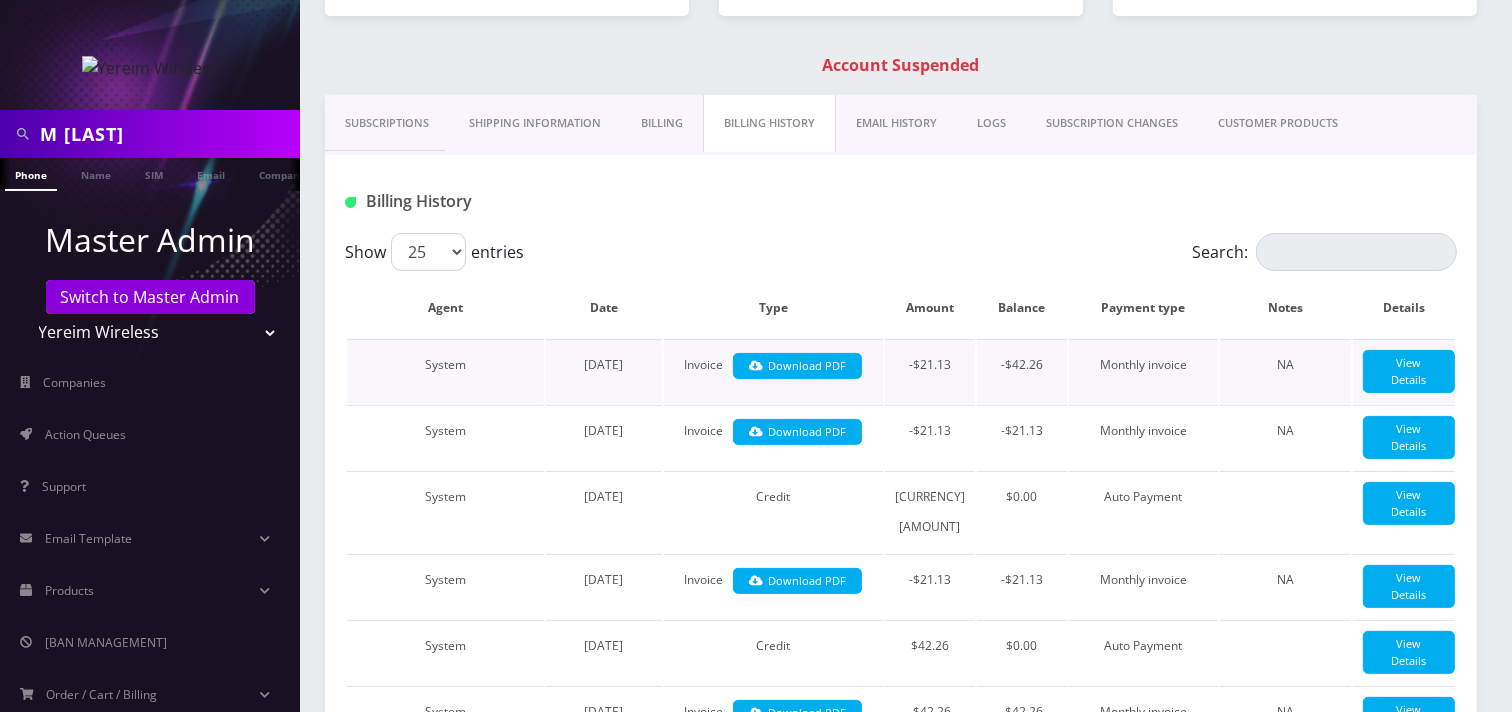 scroll, scrollTop: 111, scrollLeft: 0, axis: vertical 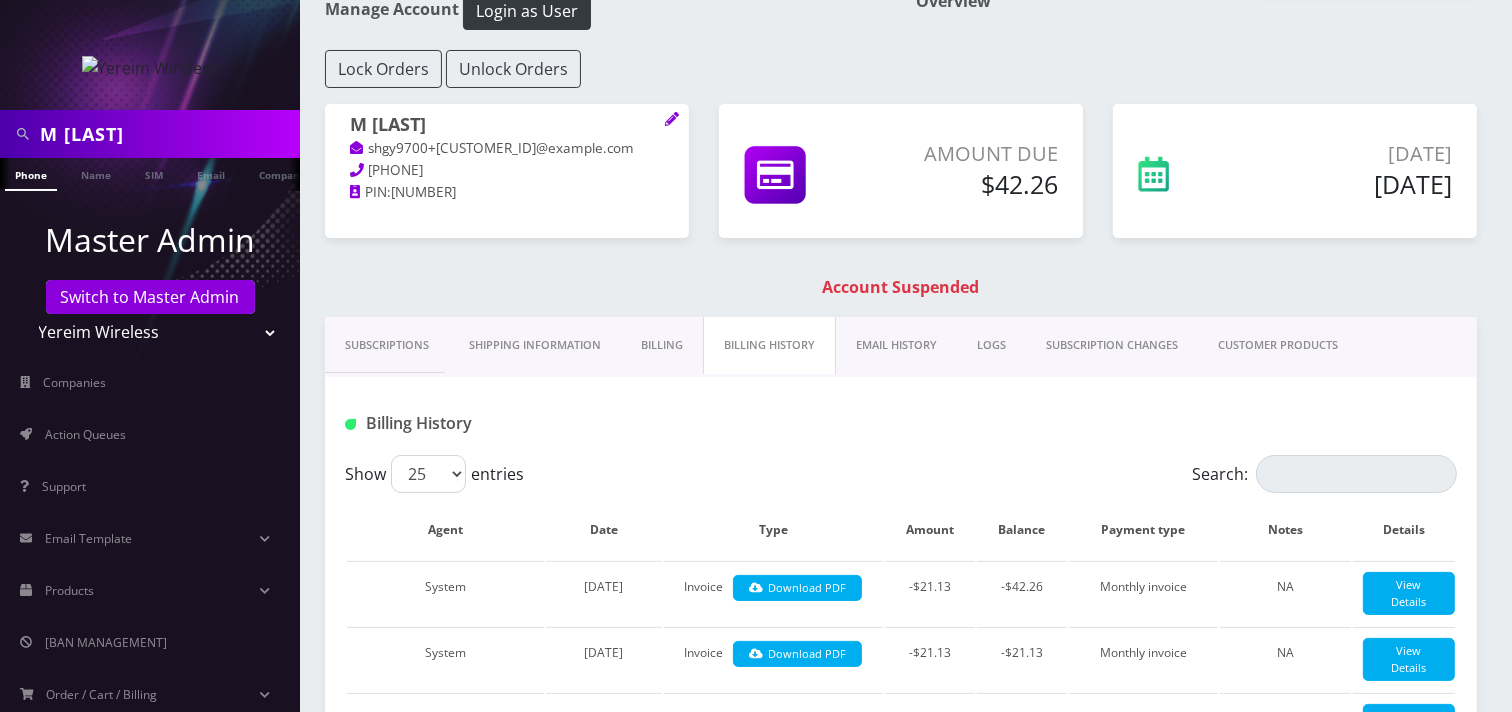 click on "Subscriptions" at bounding box center [387, 345] 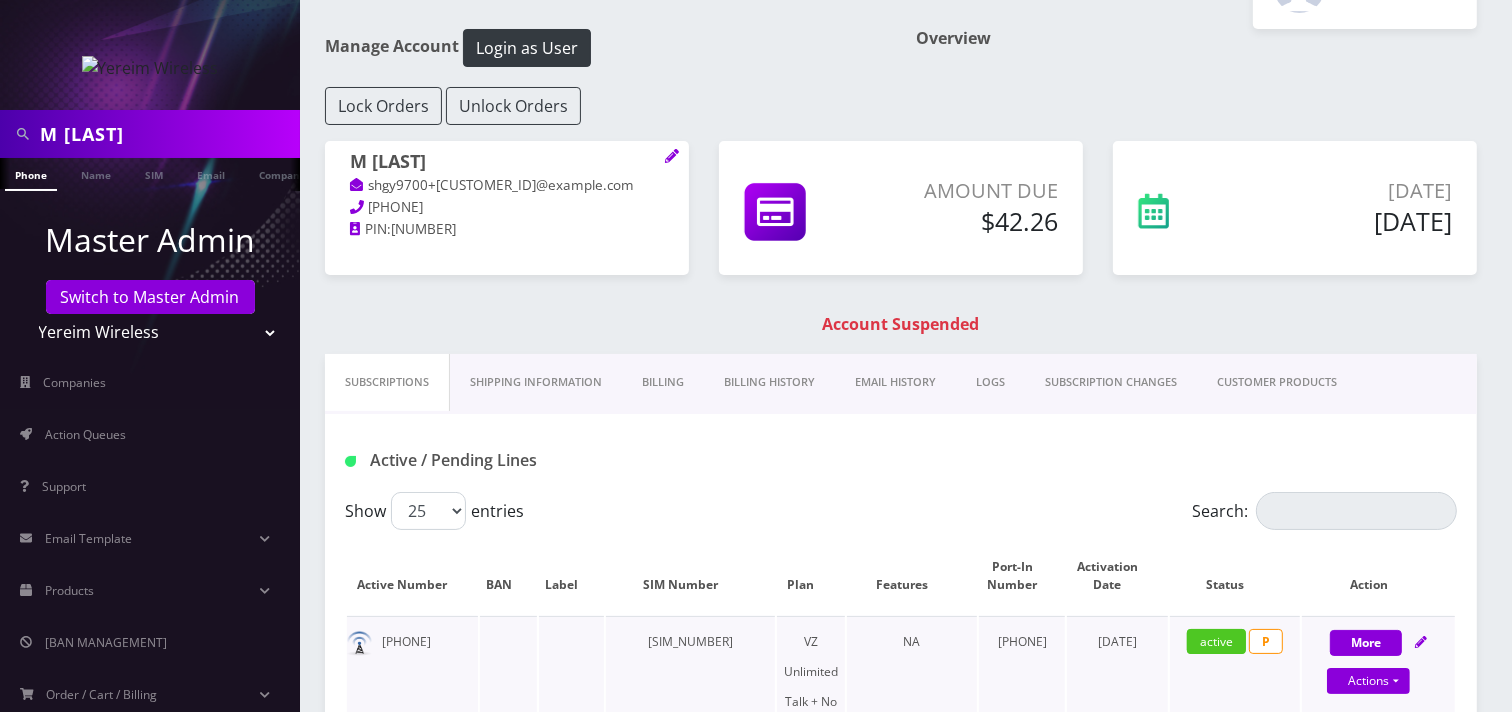 scroll, scrollTop: 0, scrollLeft: 0, axis: both 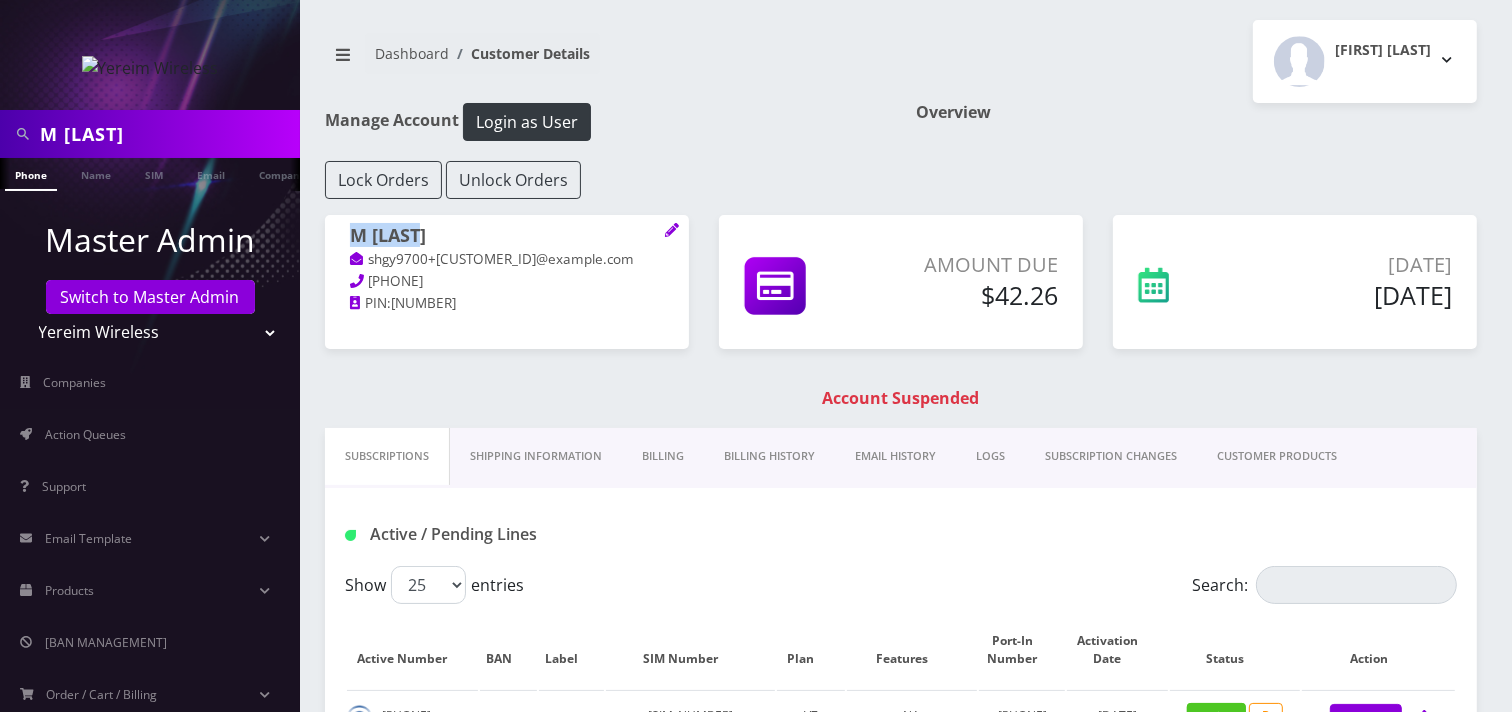 drag, startPoint x: 433, startPoint y: 241, endPoint x: 322, endPoint y: 250, distance: 111.364265 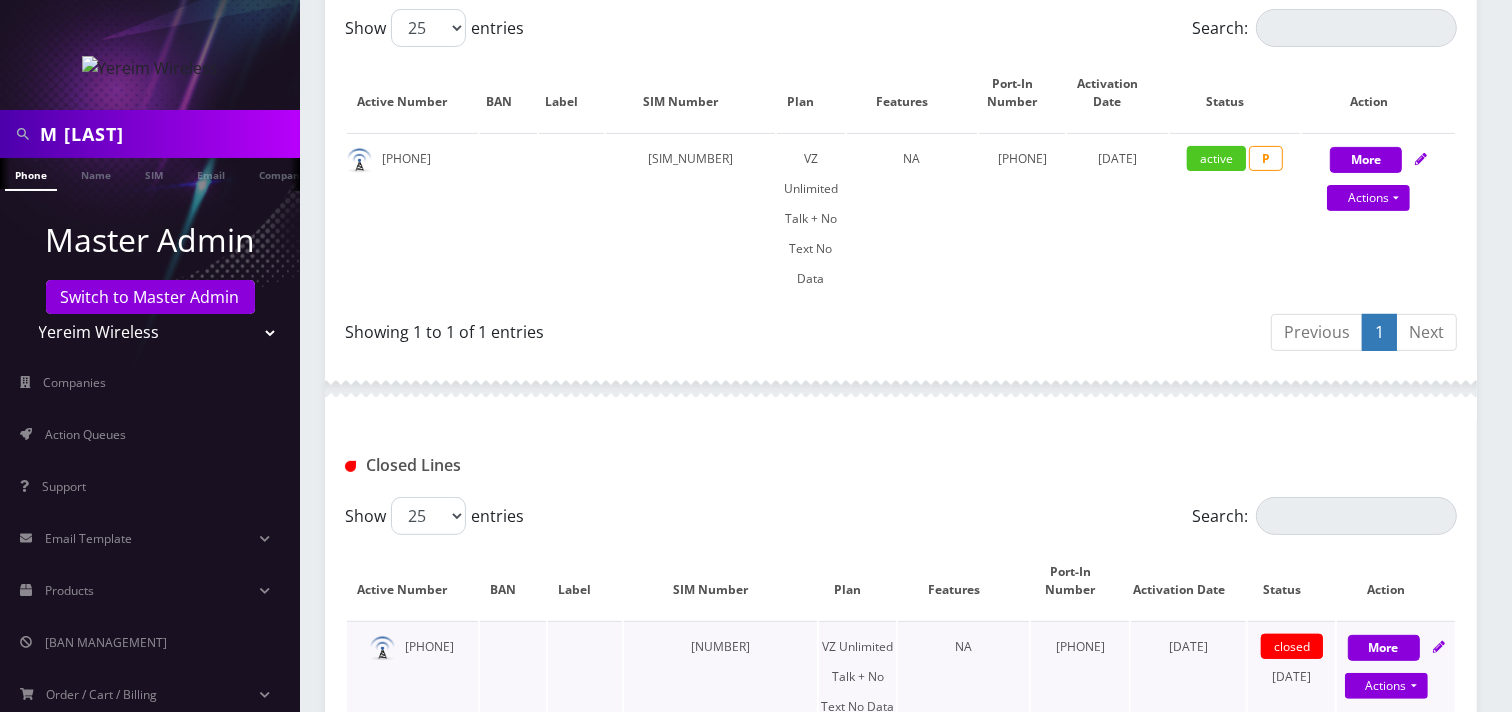 scroll, scrollTop: 555, scrollLeft: 0, axis: vertical 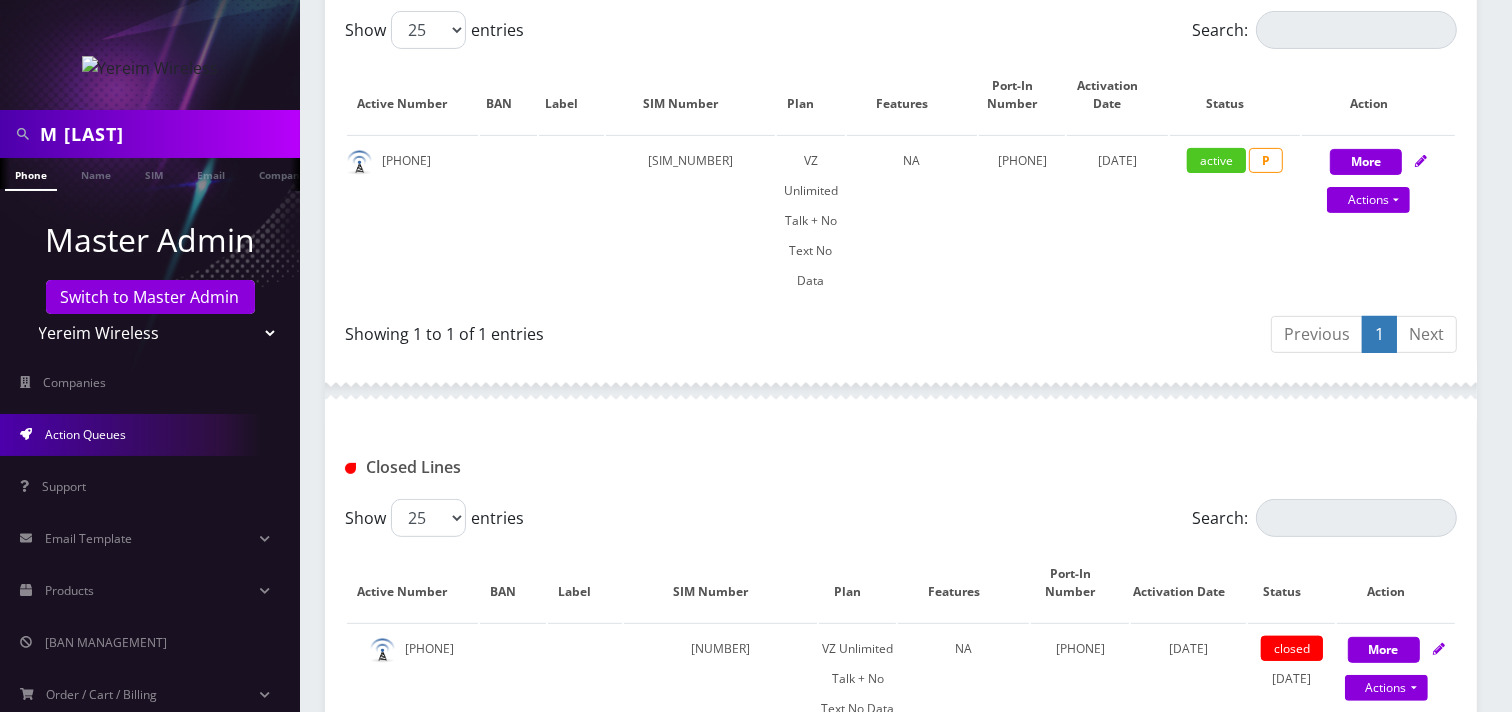 click on "Action Queues" at bounding box center [150, 435] 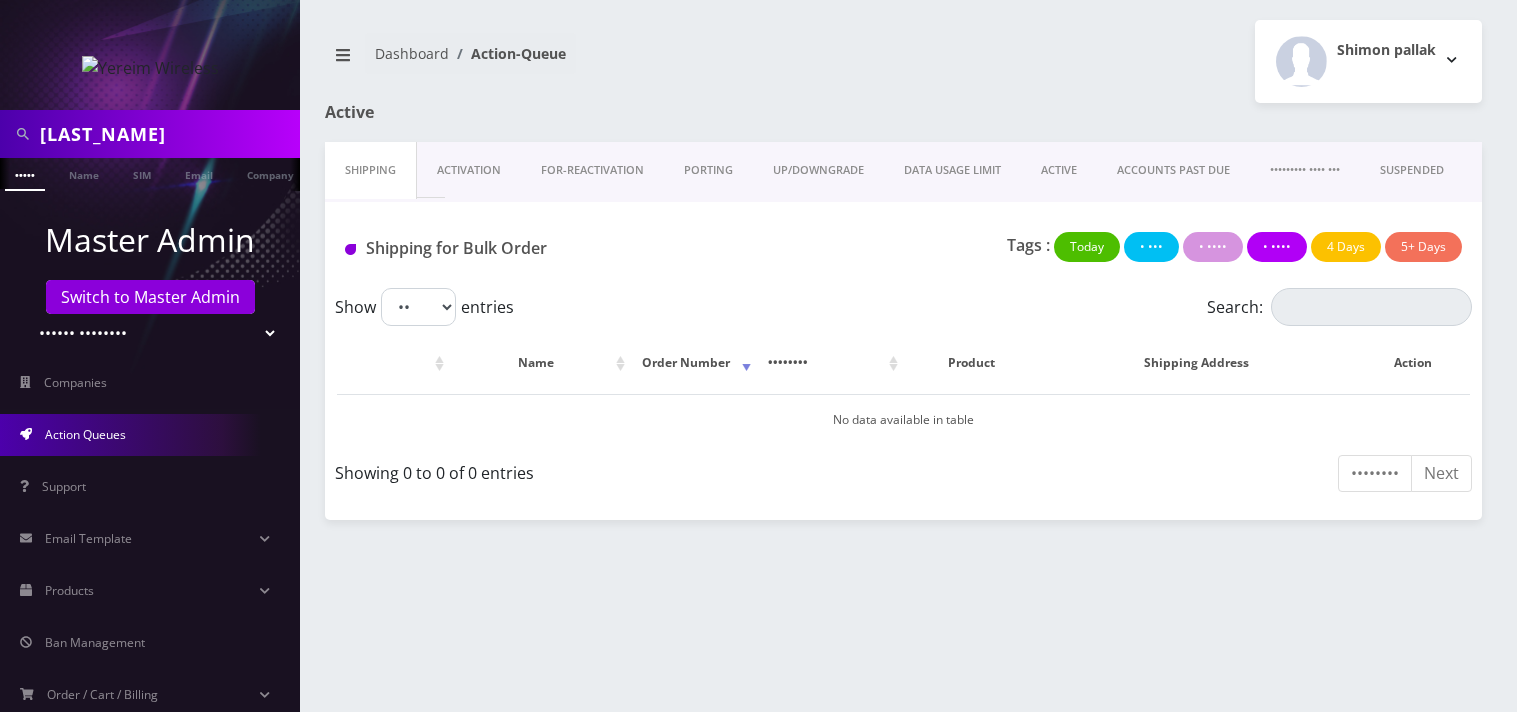 scroll, scrollTop: 0, scrollLeft: 0, axis: both 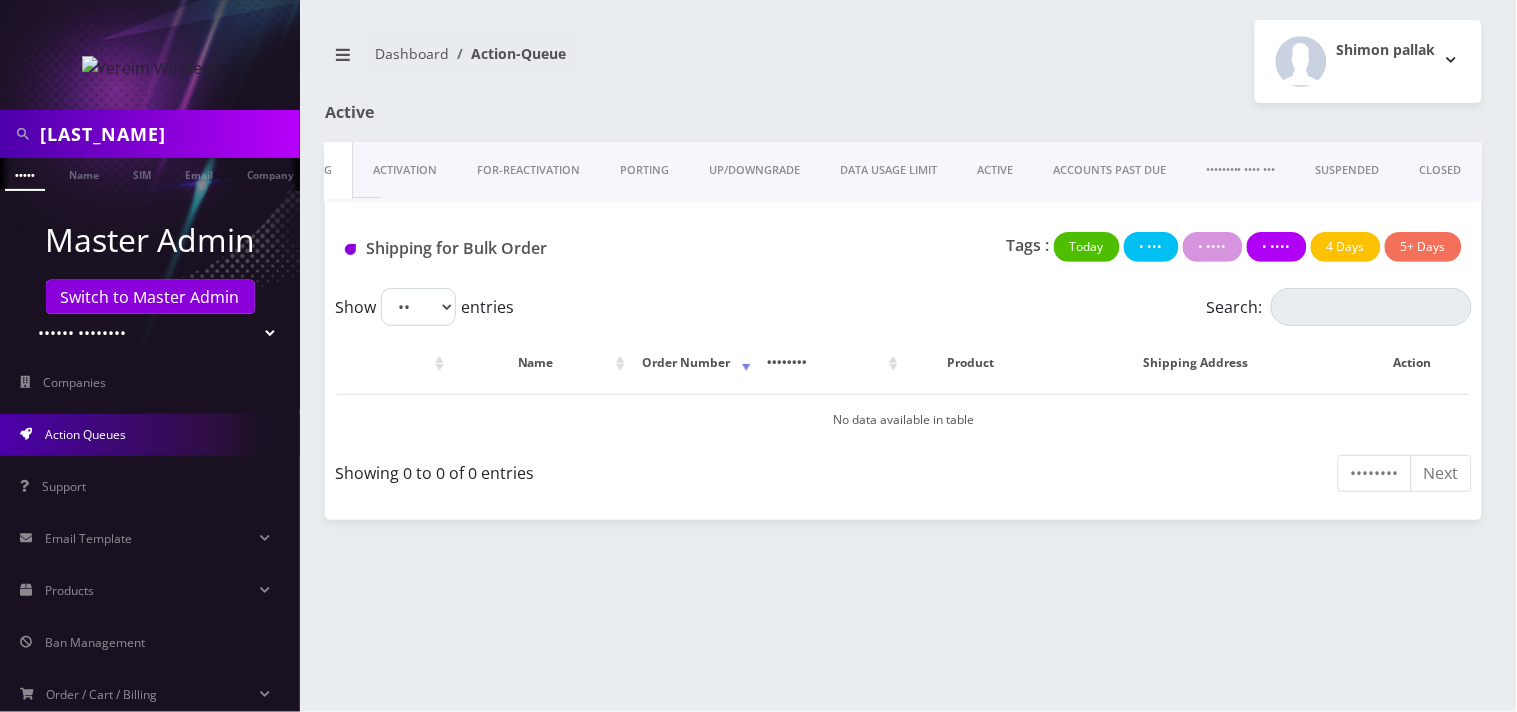 click on "CLOSED" at bounding box center [1441, 170] 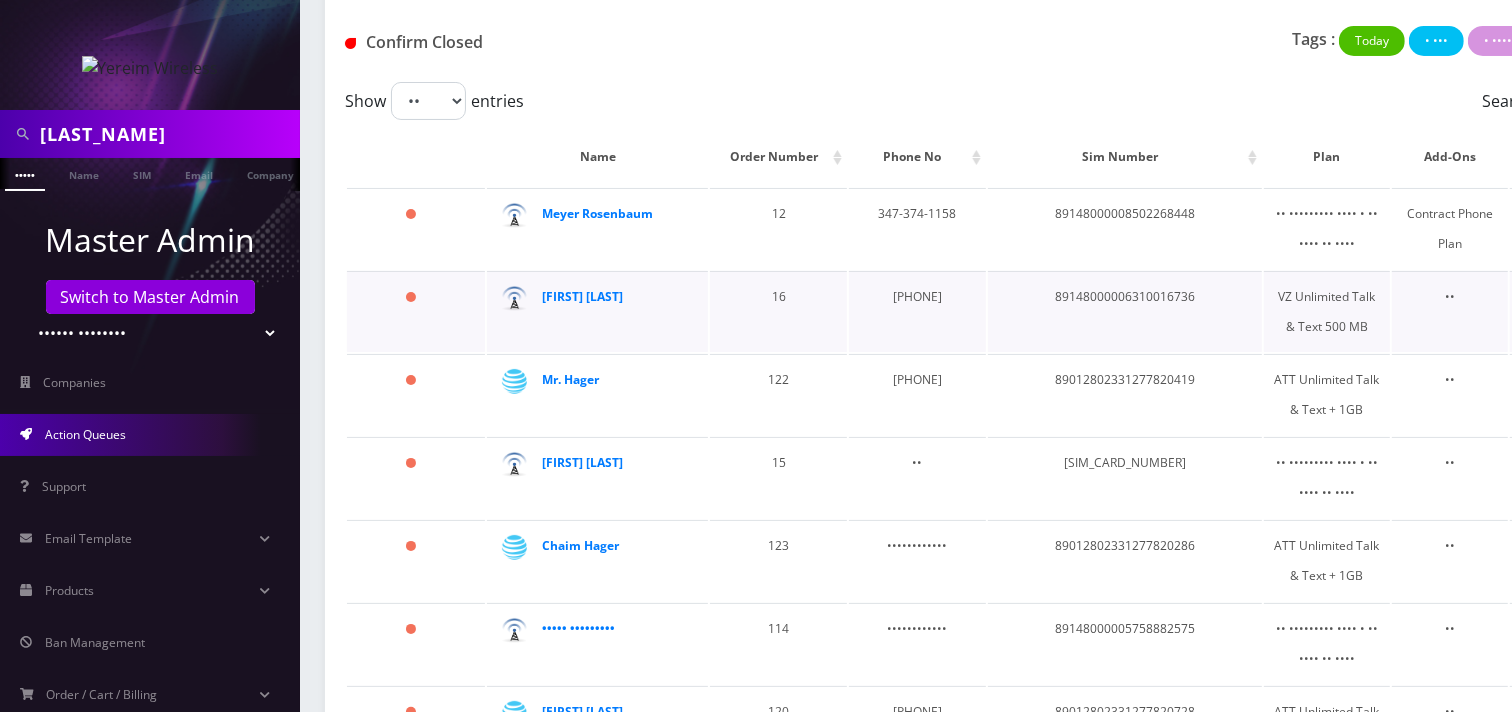 scroll, scrollTop: 0, scrollLeft: 0, axis: both 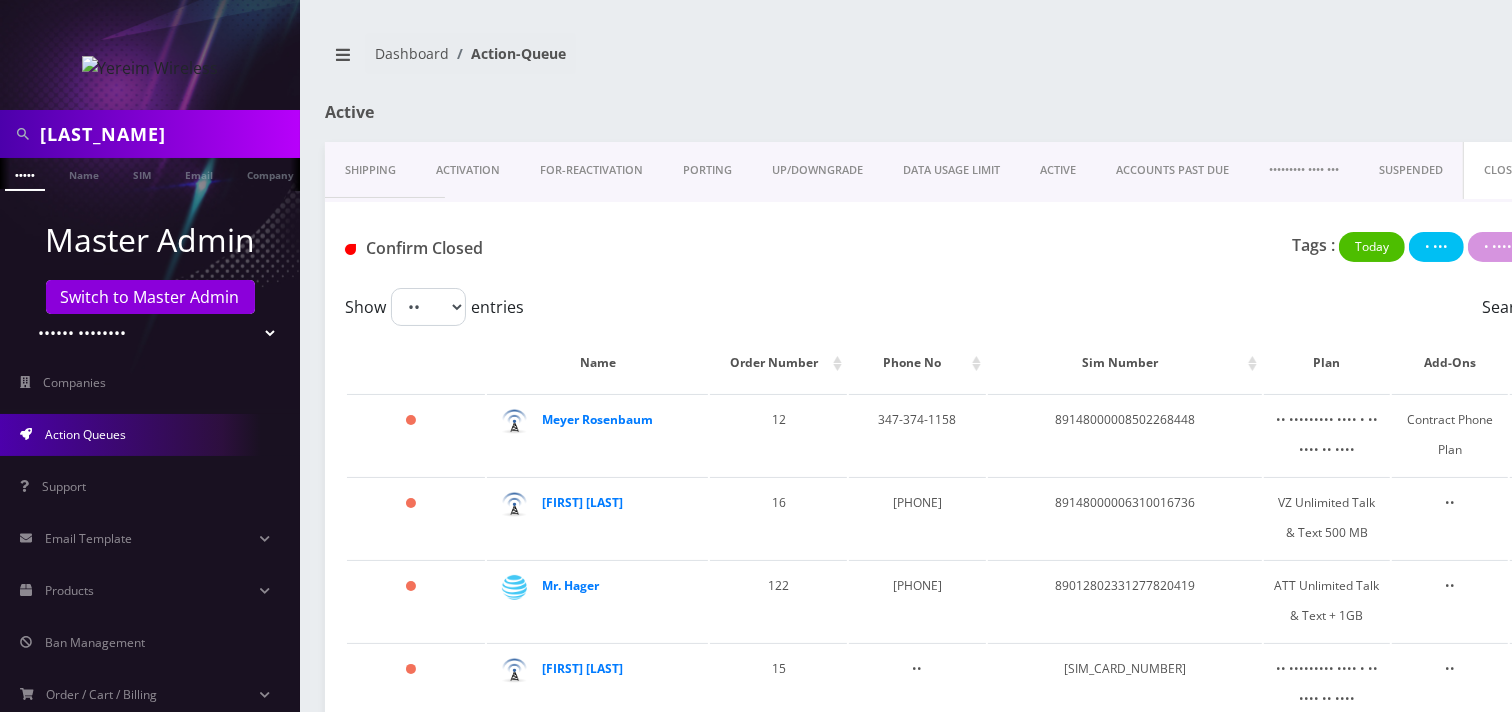 click on "[LAST_NAME]" at bounding box center (167, 134) 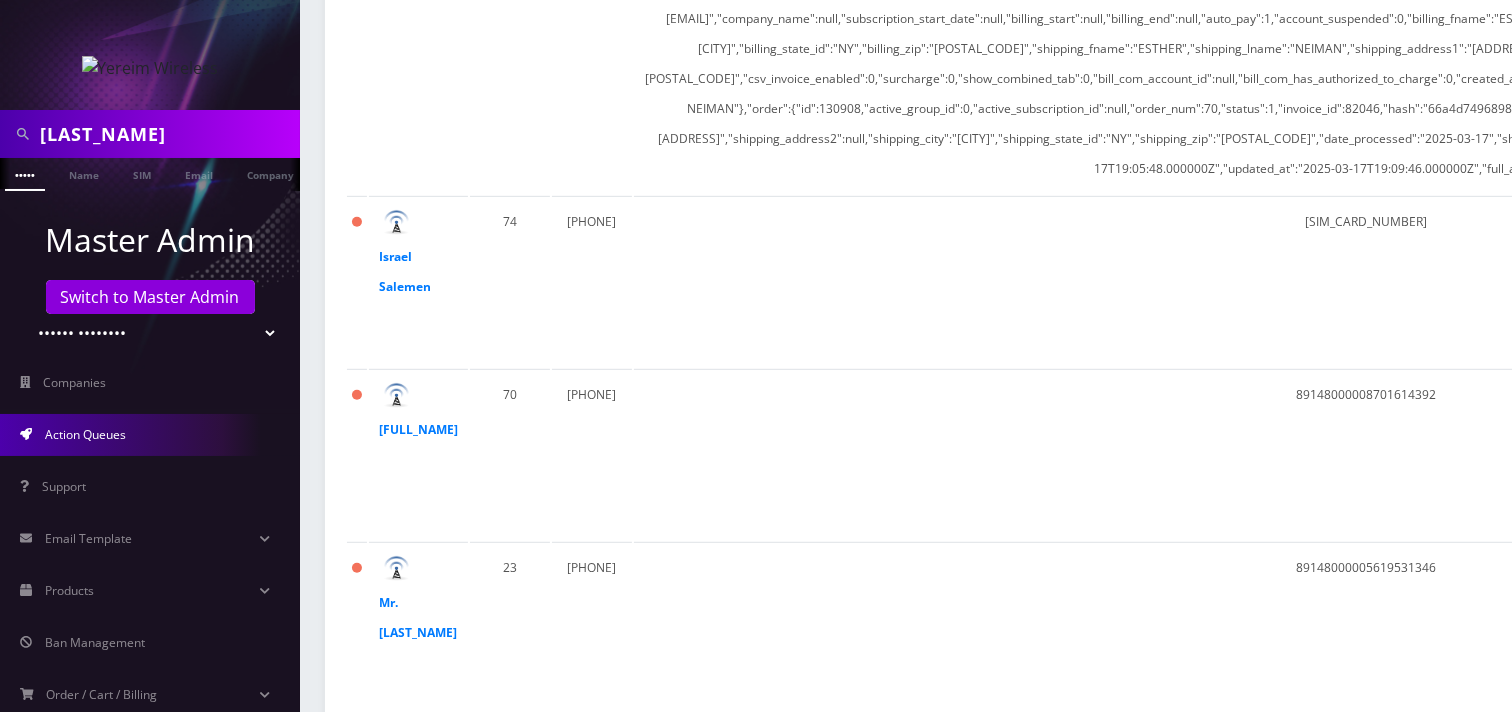 scroll, scrollTop: 1000, scrollLeft: 0, axis: vertical 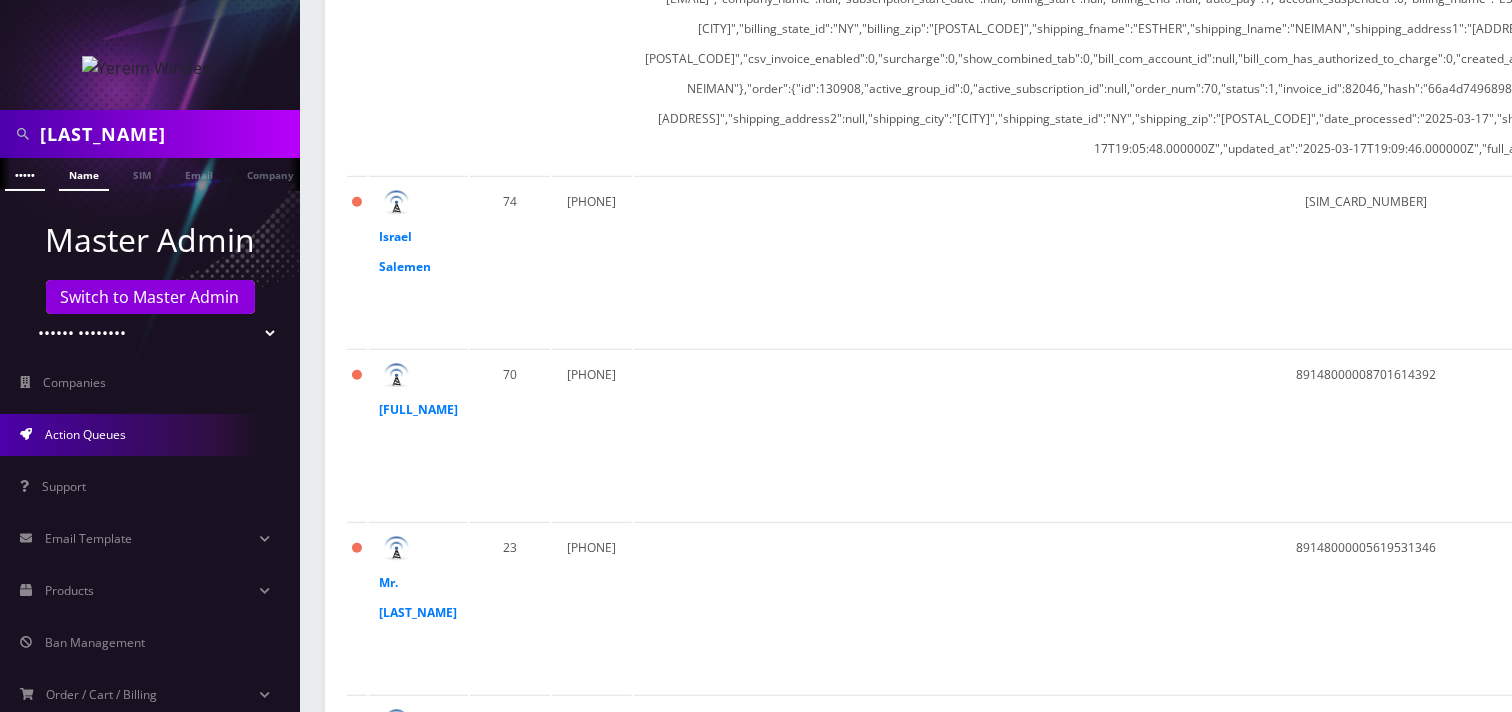 type on "[LAST_NAME]" 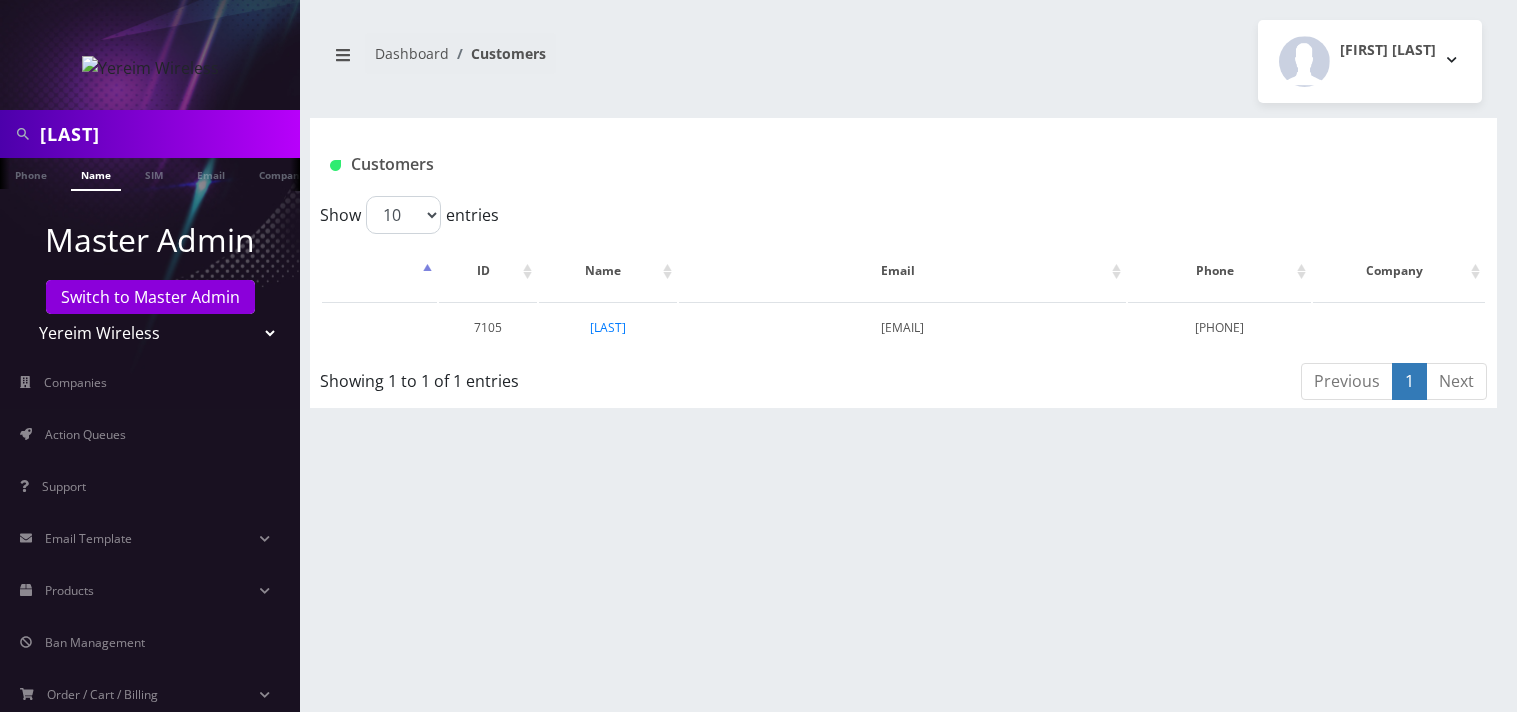 scroll, scrollTop: 0, scrollLeft: 0, axis: both 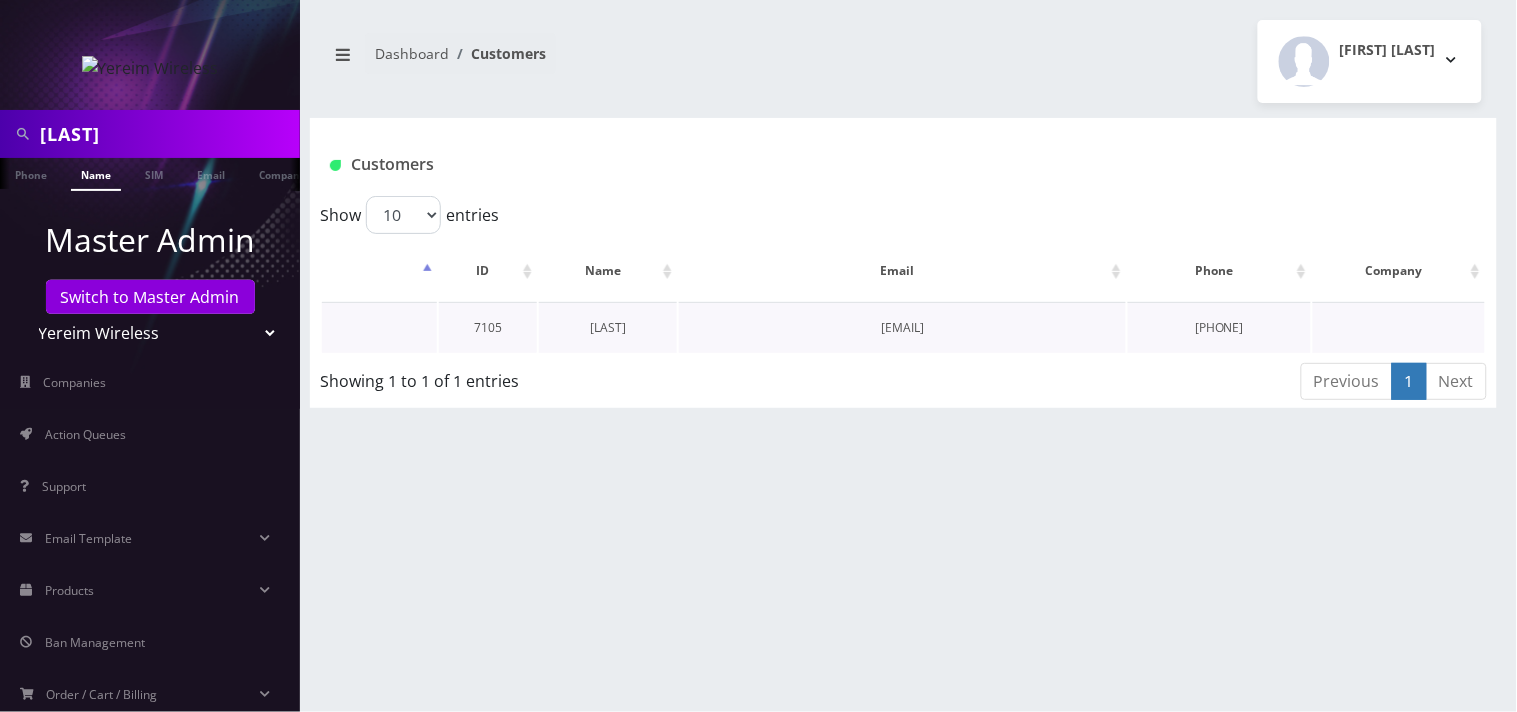 click on "[LAST]" at bounding box center [608, 327] 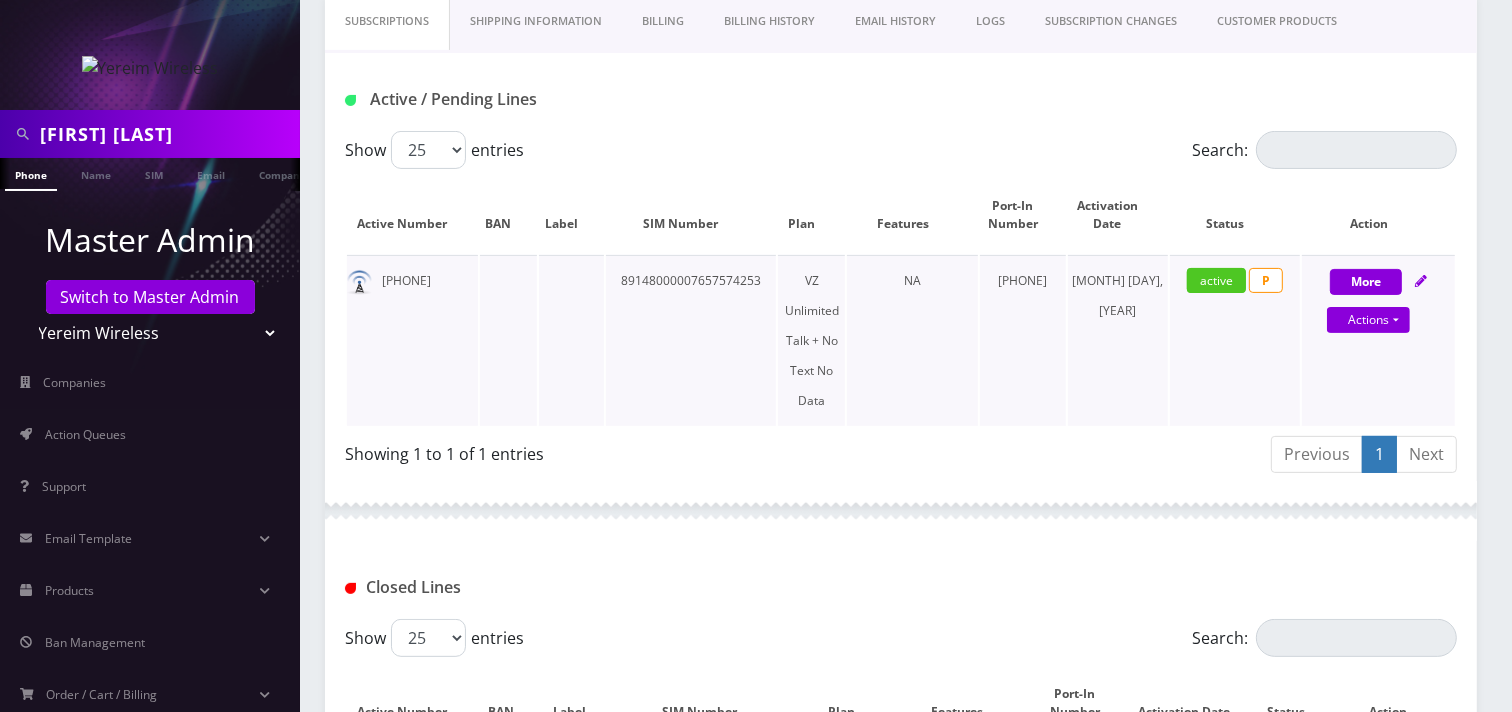 scroll, scrollTop: 444, scrollLeft: 0, axis: vertical 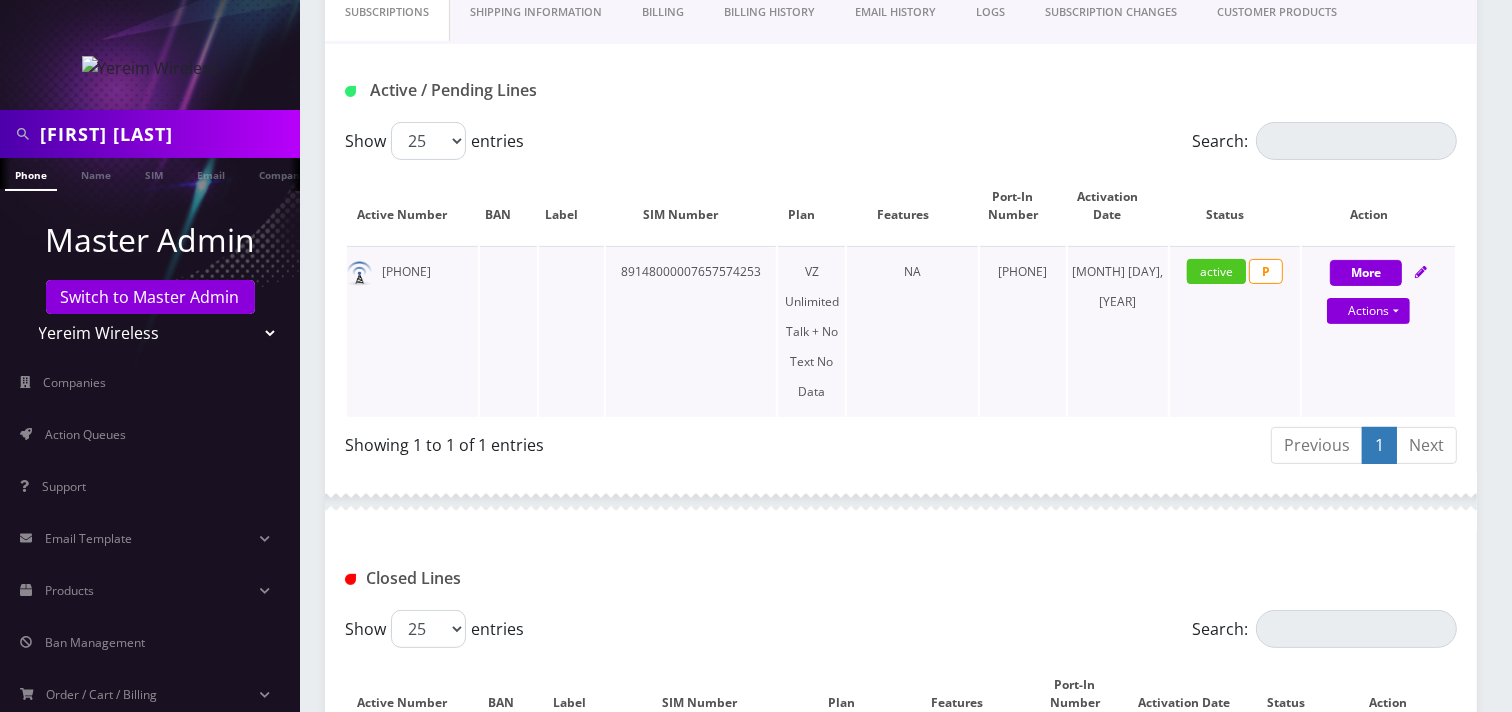 click on "More
Actions
Suspend
Close Get Usage
Confirm" at bounding box center [1378, 331] 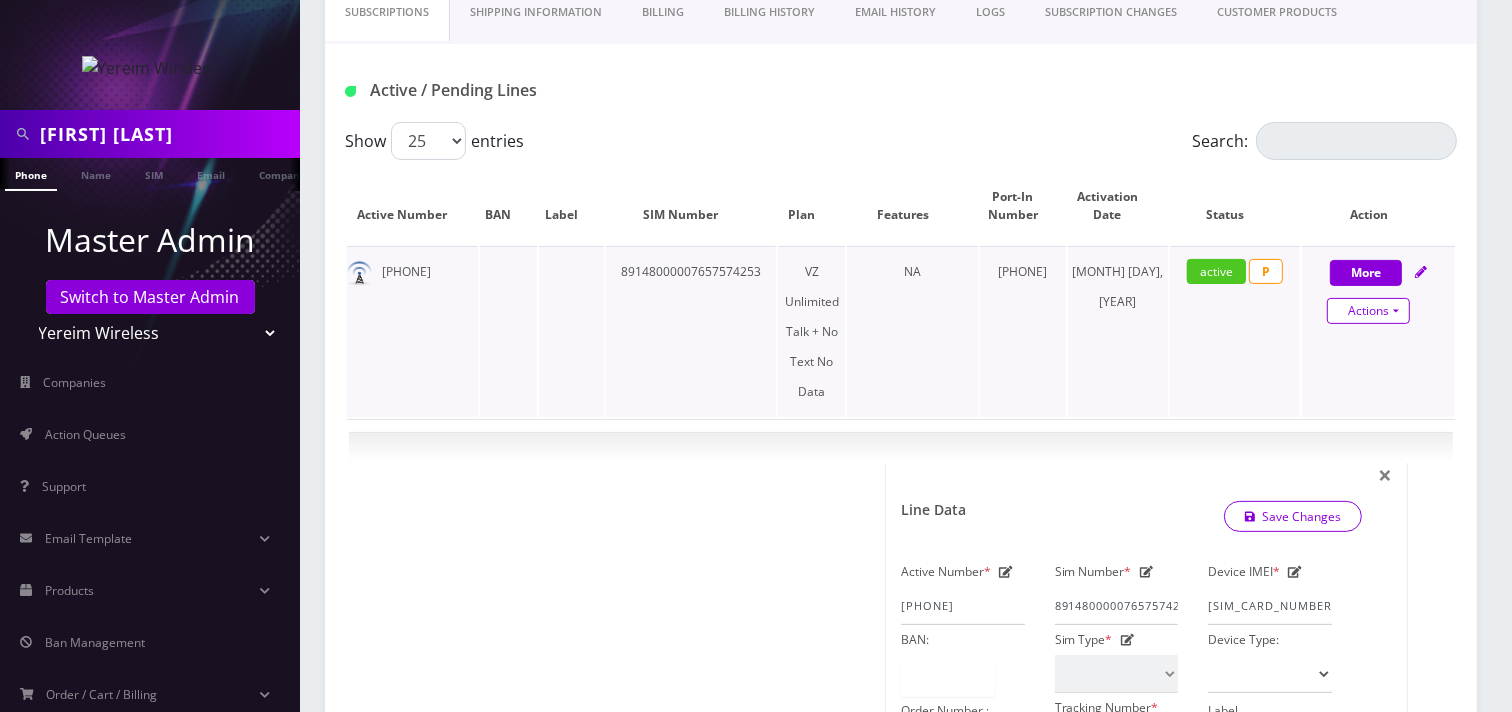 click on "Actions" at bounding box center [1368, 311] 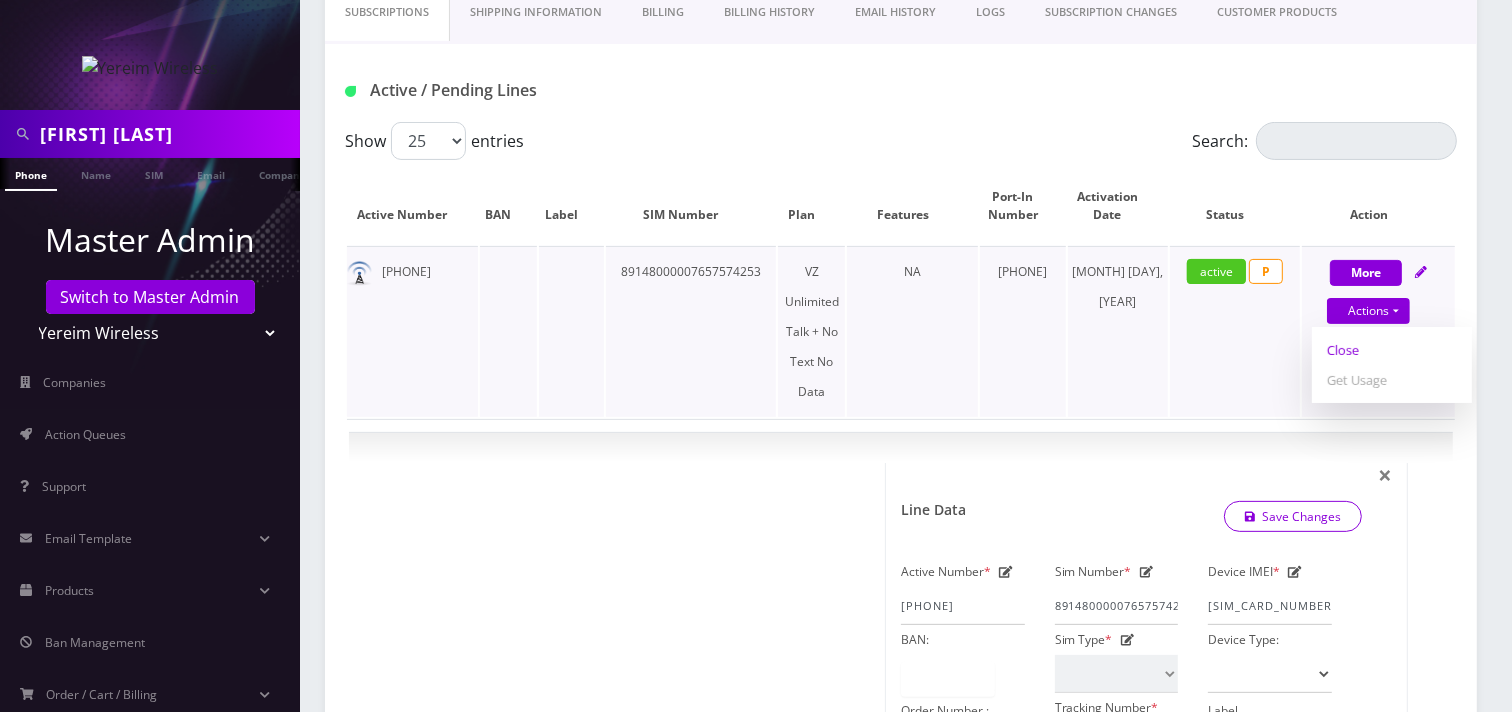 click on "Close" at bounding box center [1392, 350] 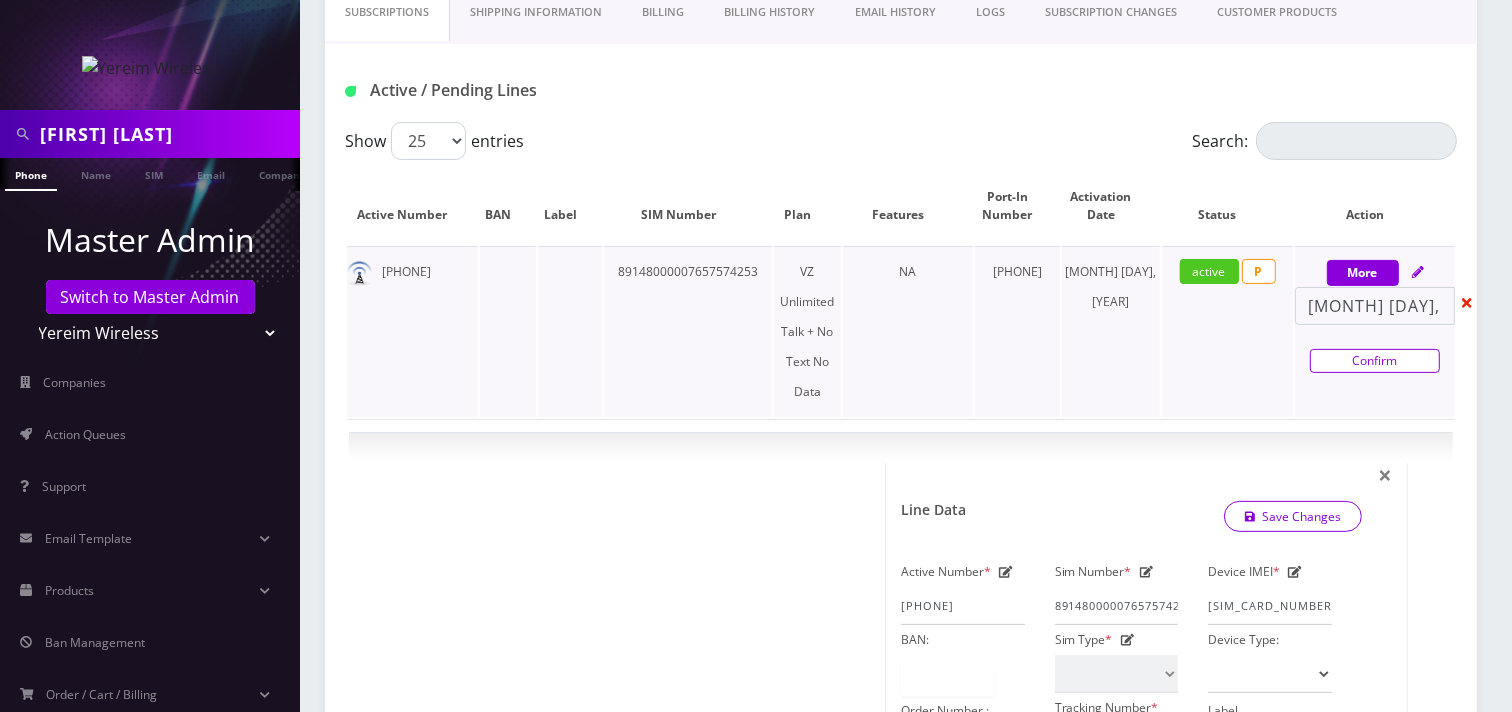 click on "Confirm" at bounding box center (1375, 361) 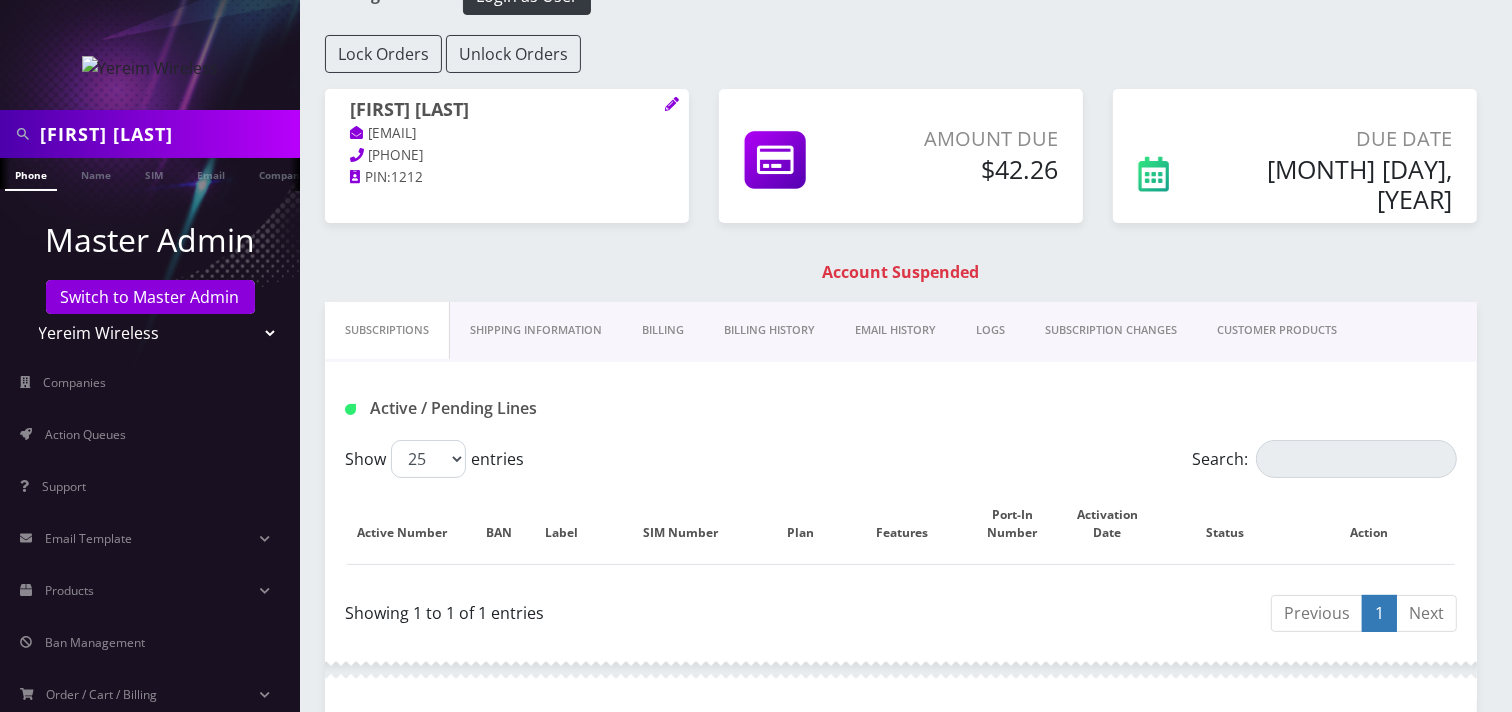 scroll, scrollTop: 111, scrollLeft: 0, axis: vertical 